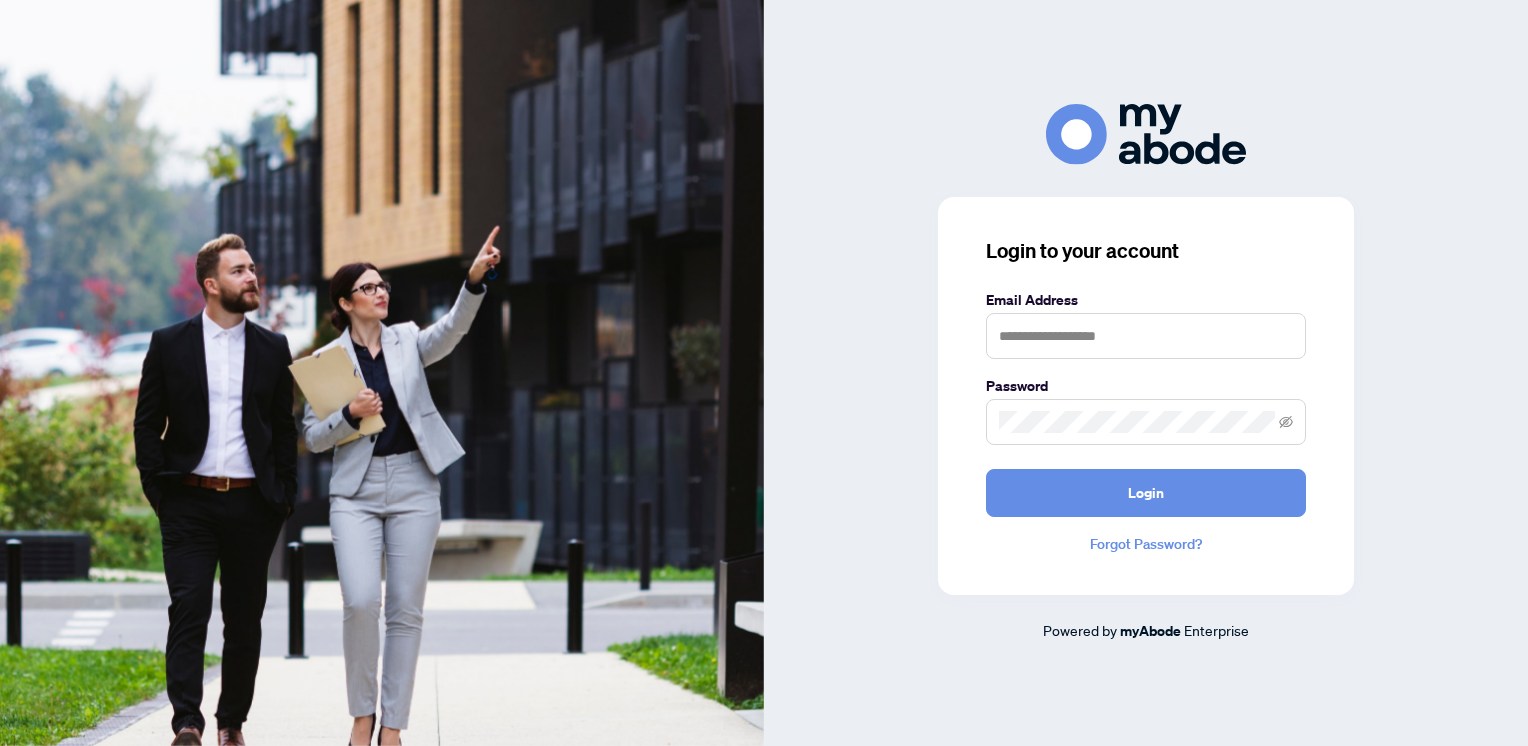 scroll, scrollTop: 0, scrollLeft: 0, axis: both 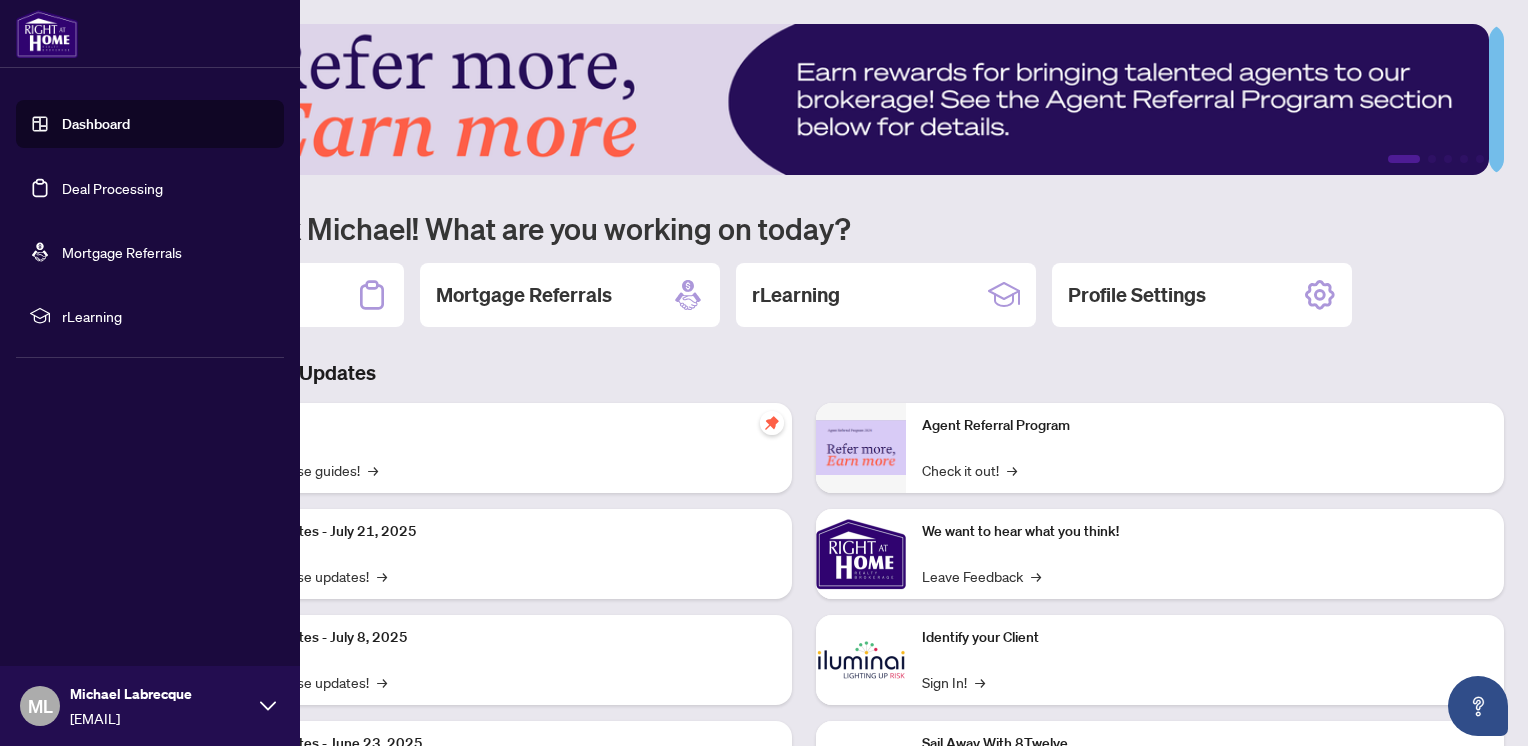 click on "Dashboard" at bounding box center (96, 124) 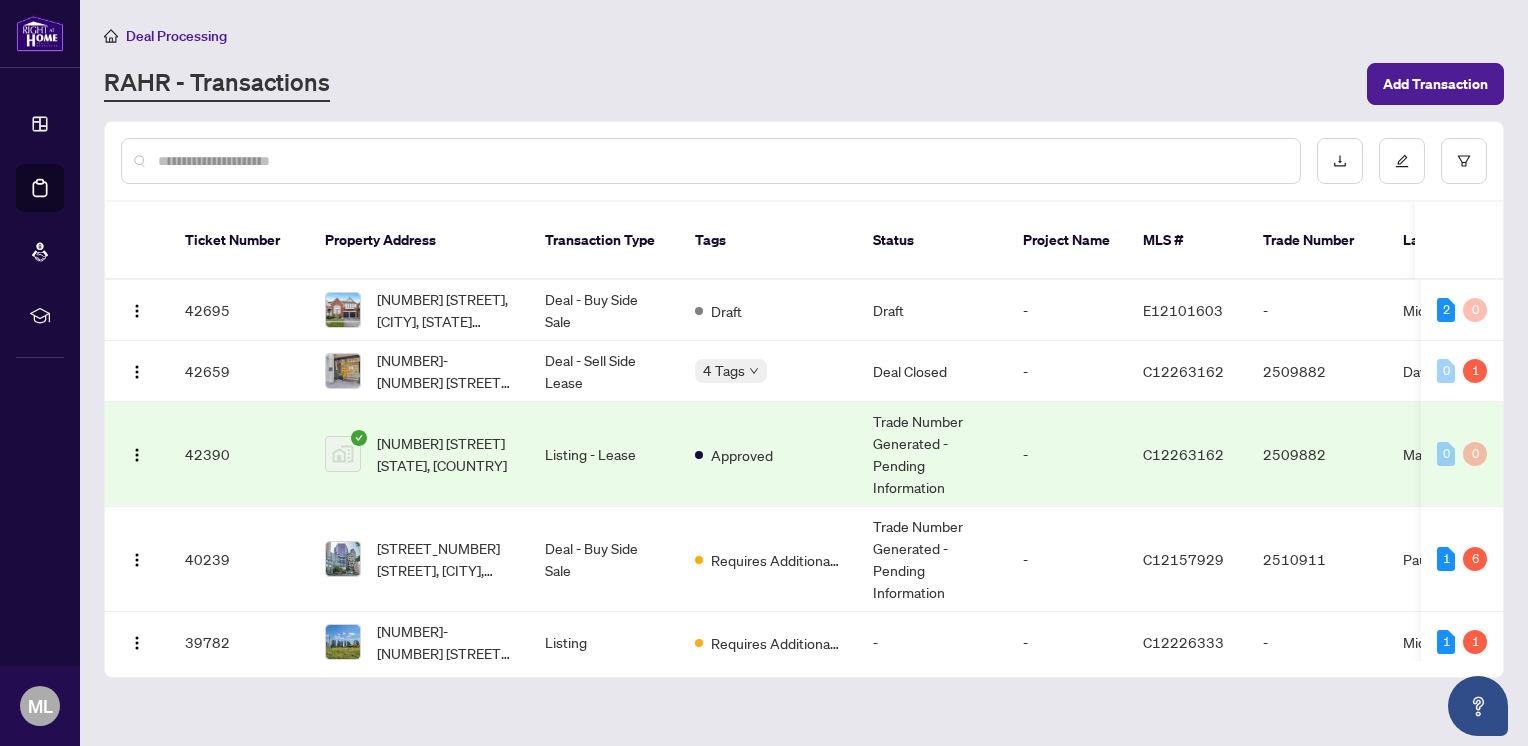 drag, startPoint x: 1504, startPoint y: 272, endPoint x: 1504, endPoint y: 299, distance: 27 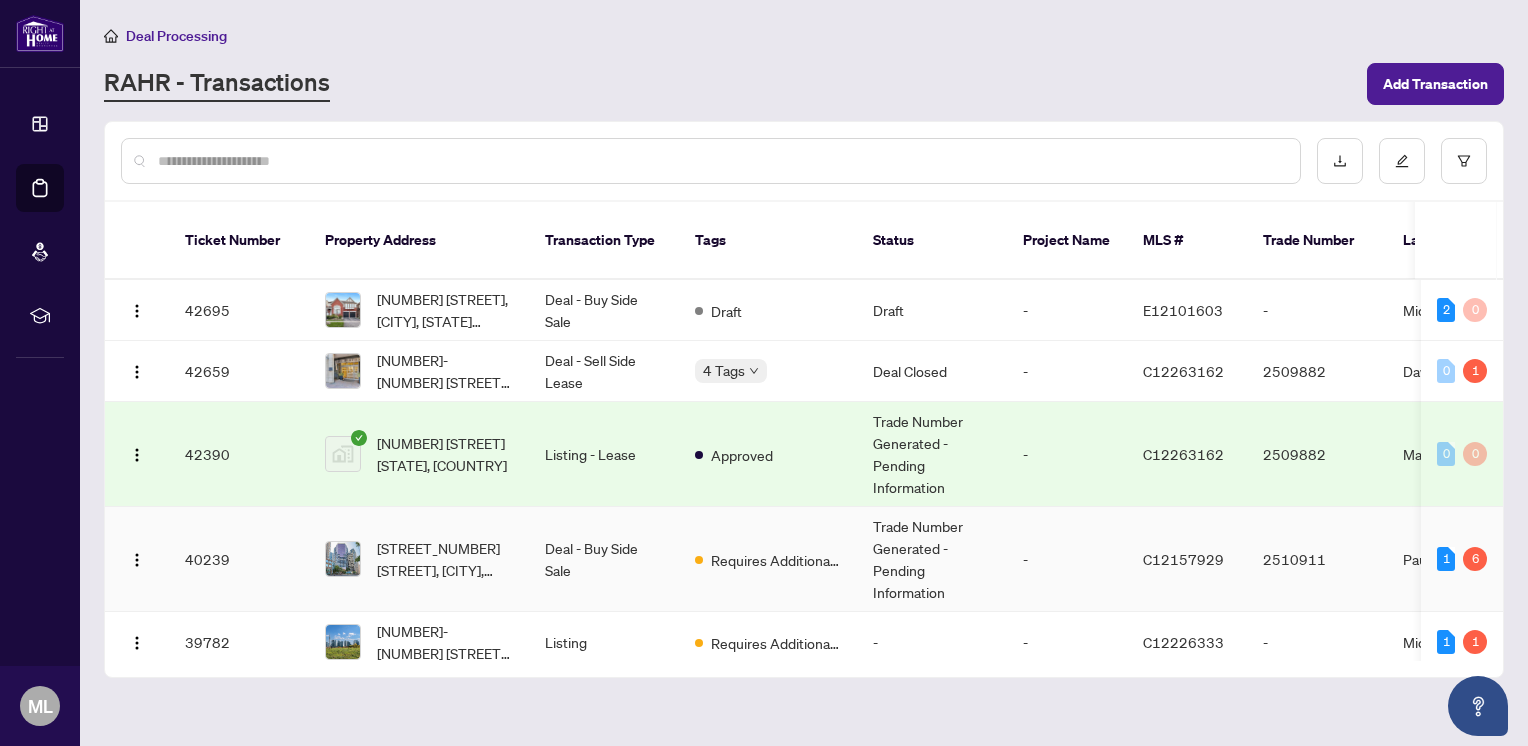 scroll, scrollTop: 300, scrollLeft: 0, axis: vertical 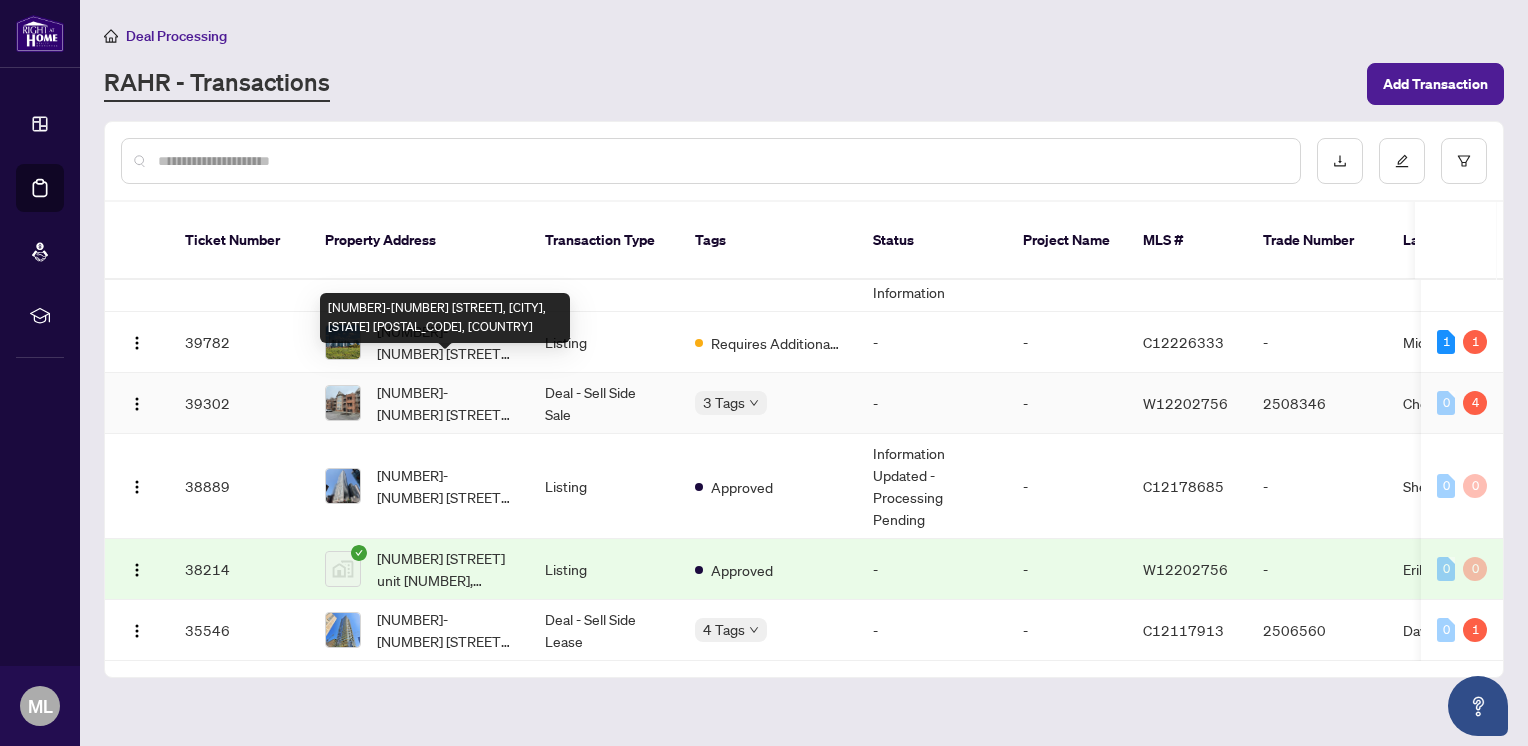 click on "[NUMBER]-[NUMBER] [STREET], [CITY], [STATE] [POSTAL_CODE], [COUNTRY]" at bounding box center [445, 403] 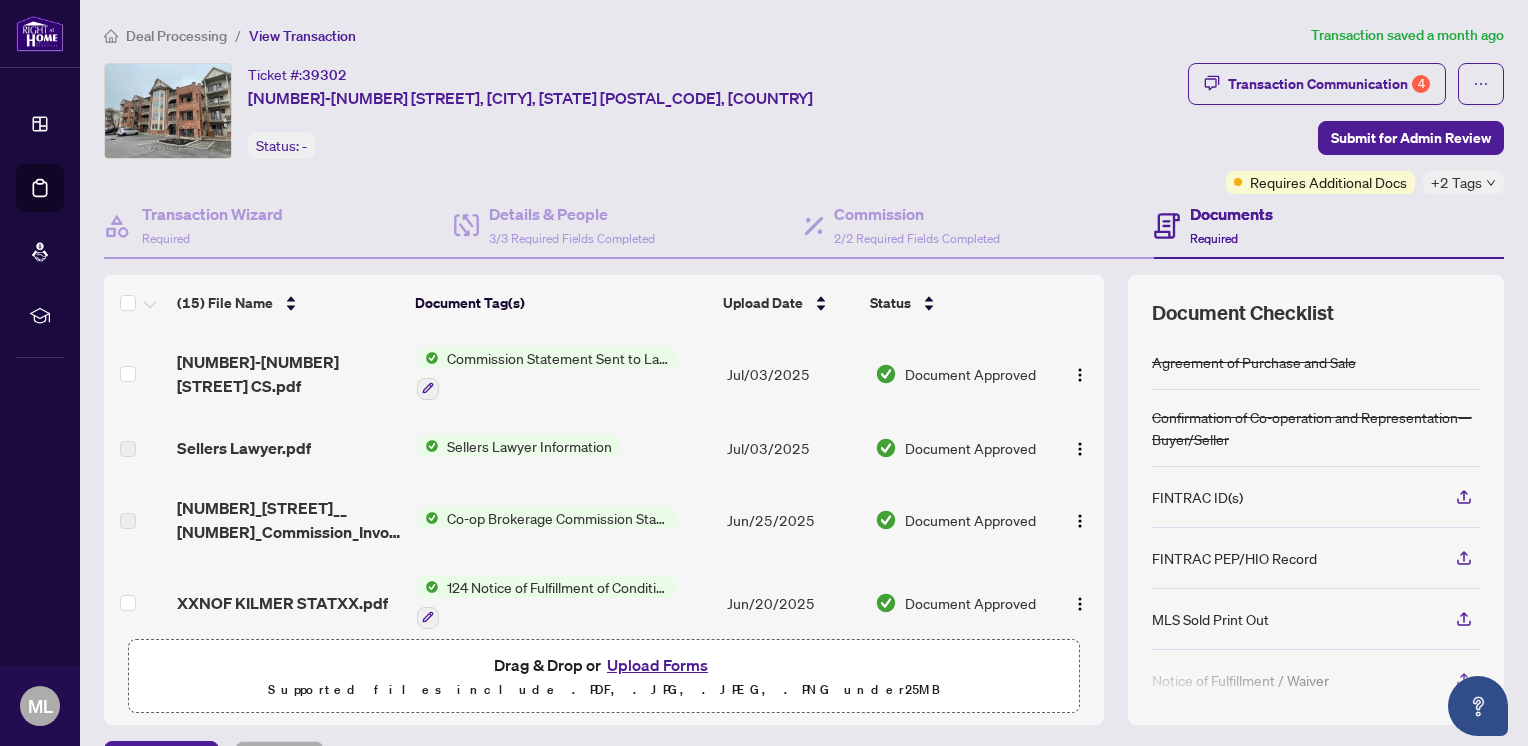click on "Upload Forms" at bounding box center [657, 665] 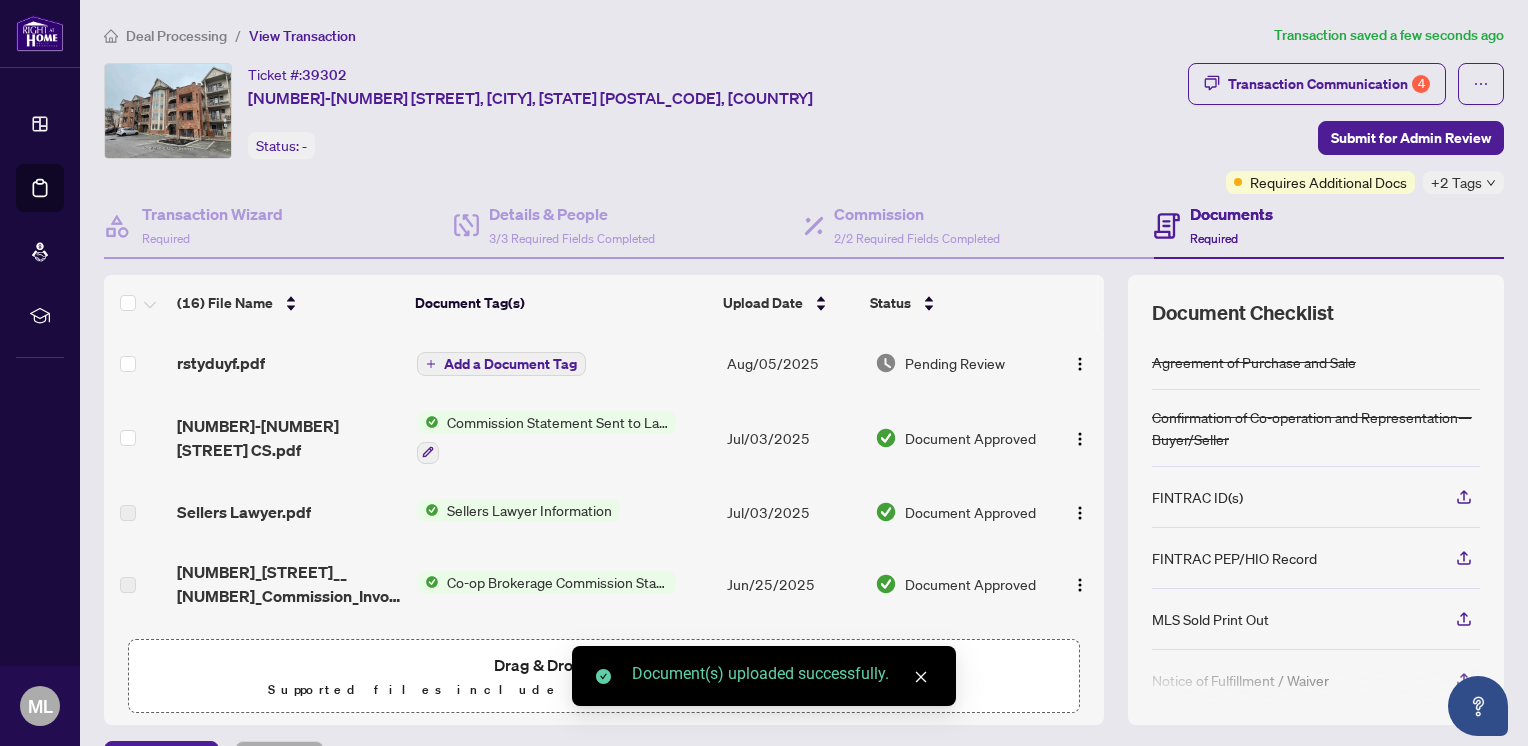 click on "Ticket #:  [NUMBER] [NUMBER] [STREET], [CITY], [STATE] [POSTAL_CODE], [COUNTRY] Status:   -" at bounding box center (530, 111) 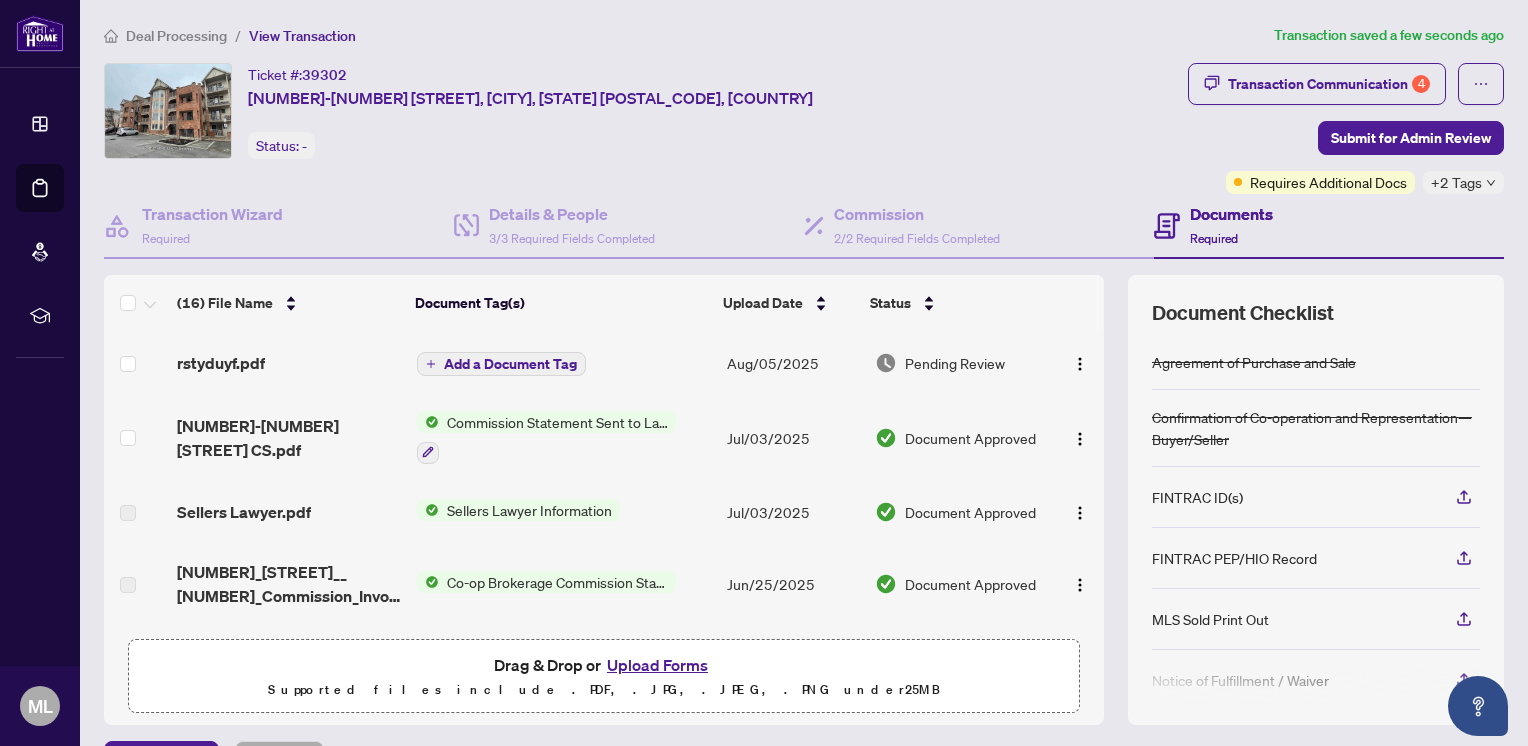 click on "Upload Forms" at bounding box center [657, 665] 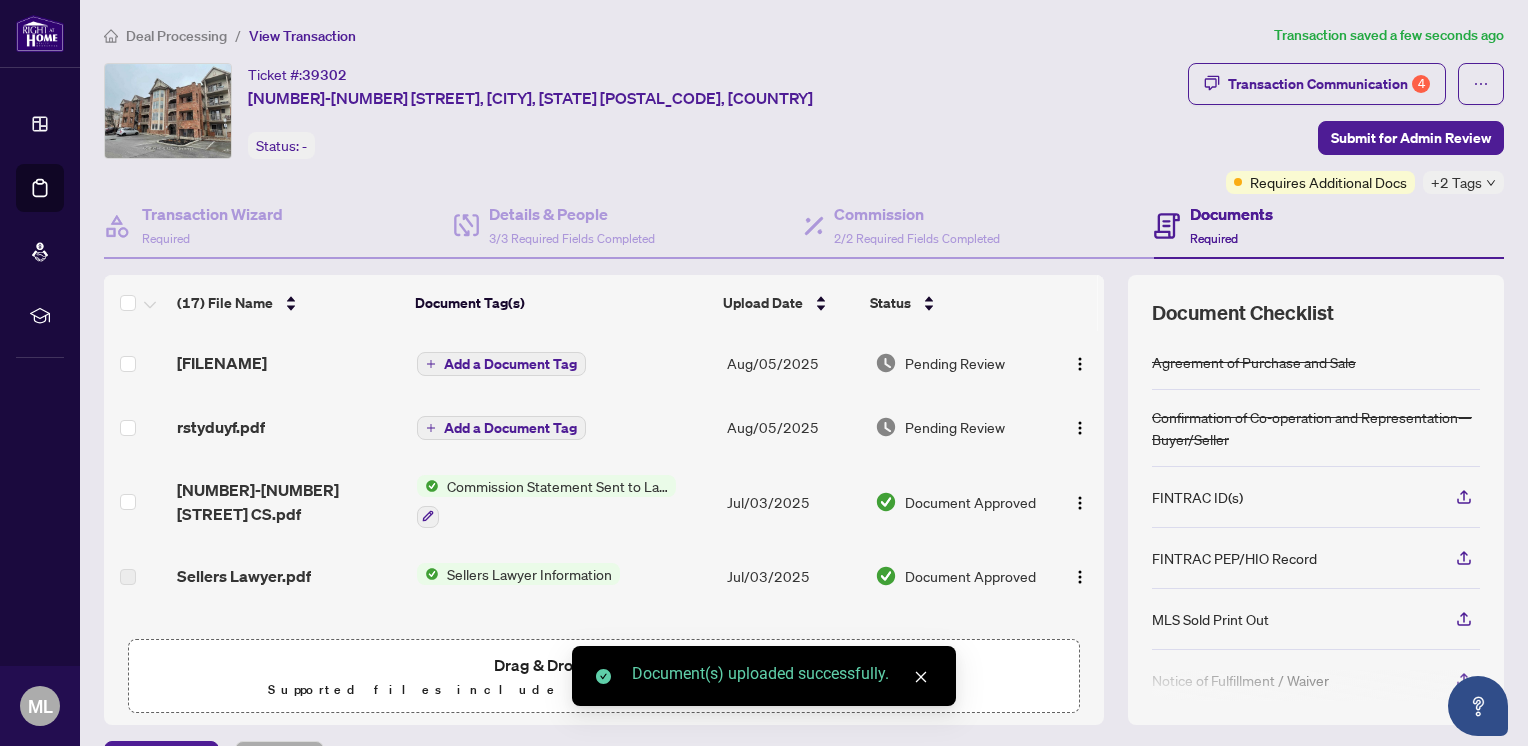 click on "Add a Document Tag" at bounding box center (510, 364) 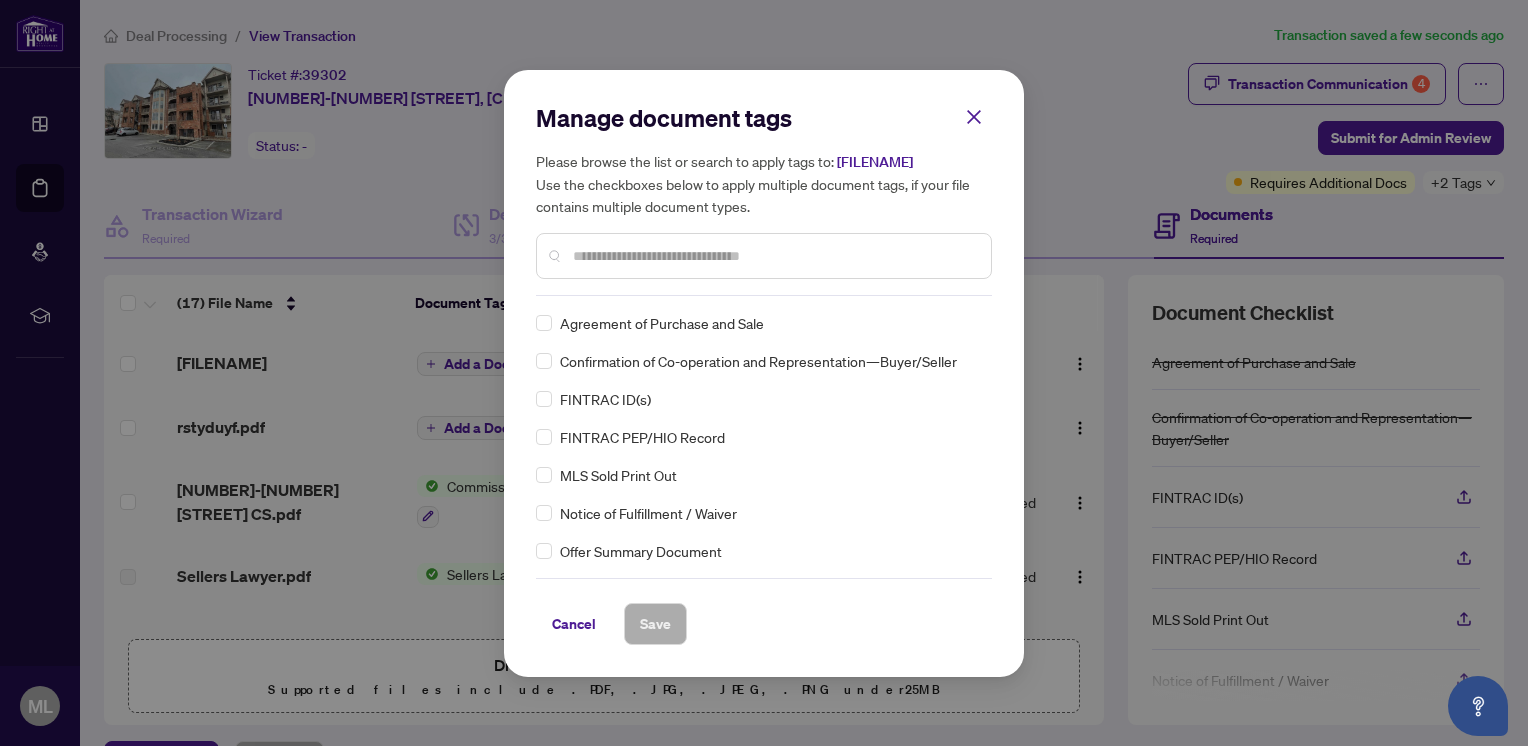 click at bounding box center (764, 256) 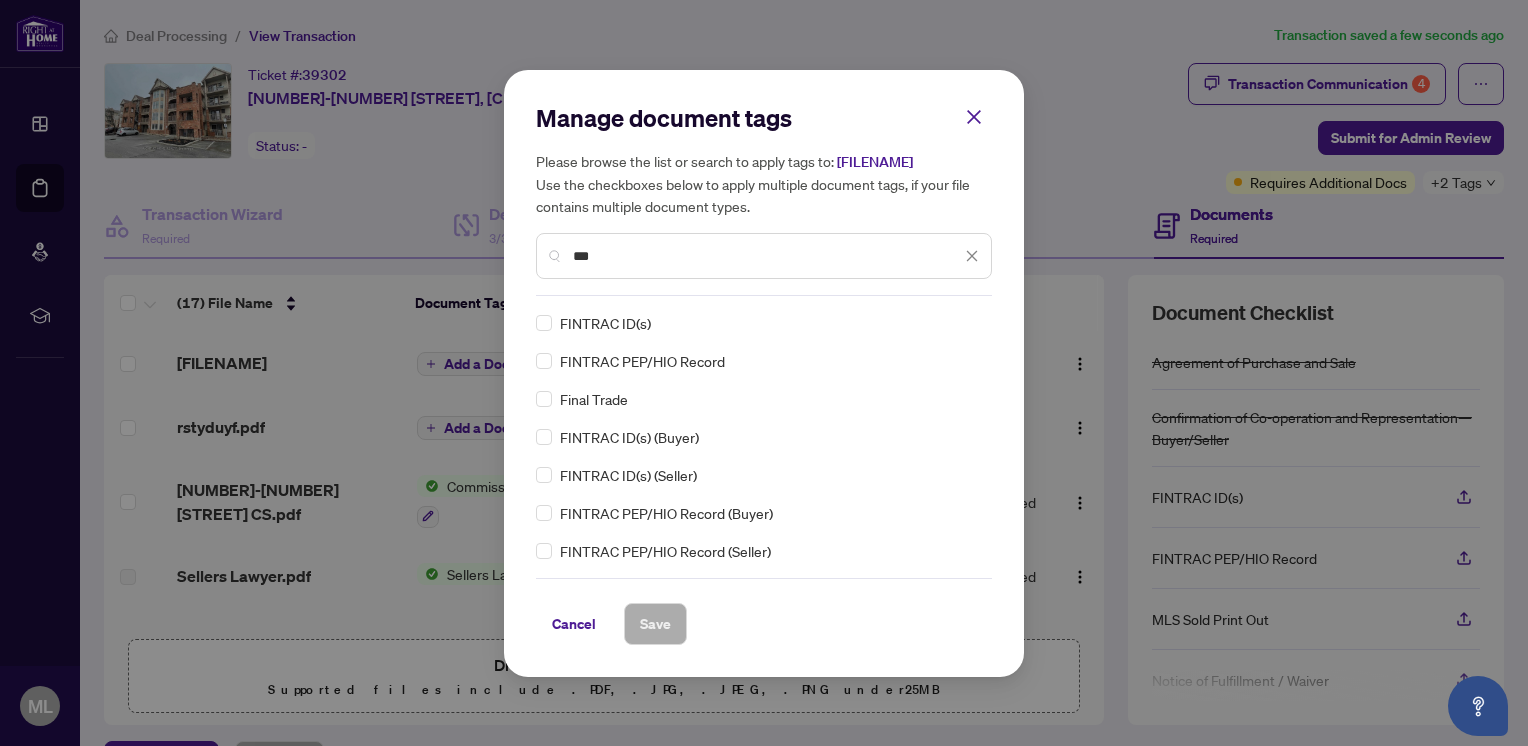 type on "***" 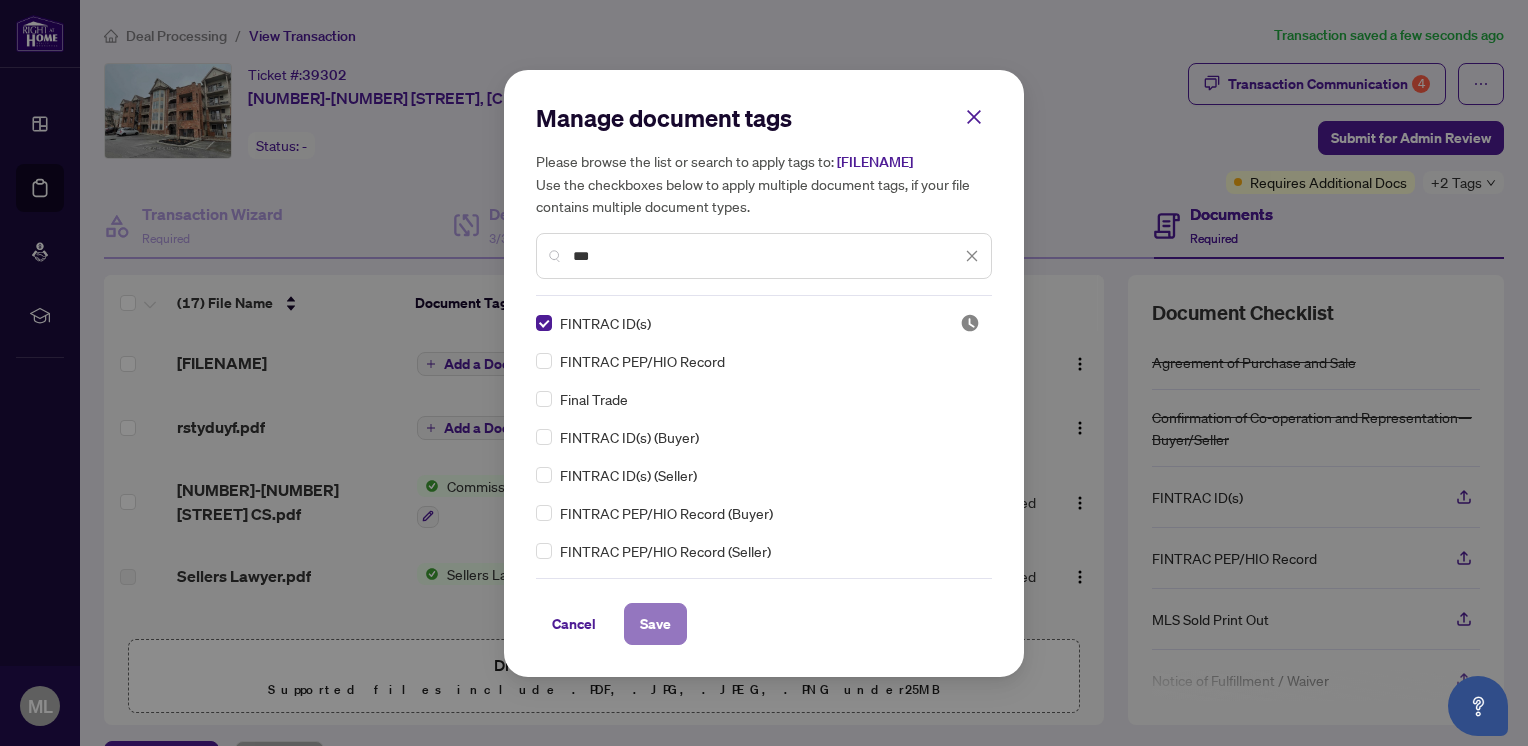 click on "Save" at bounding box center (655, 624) 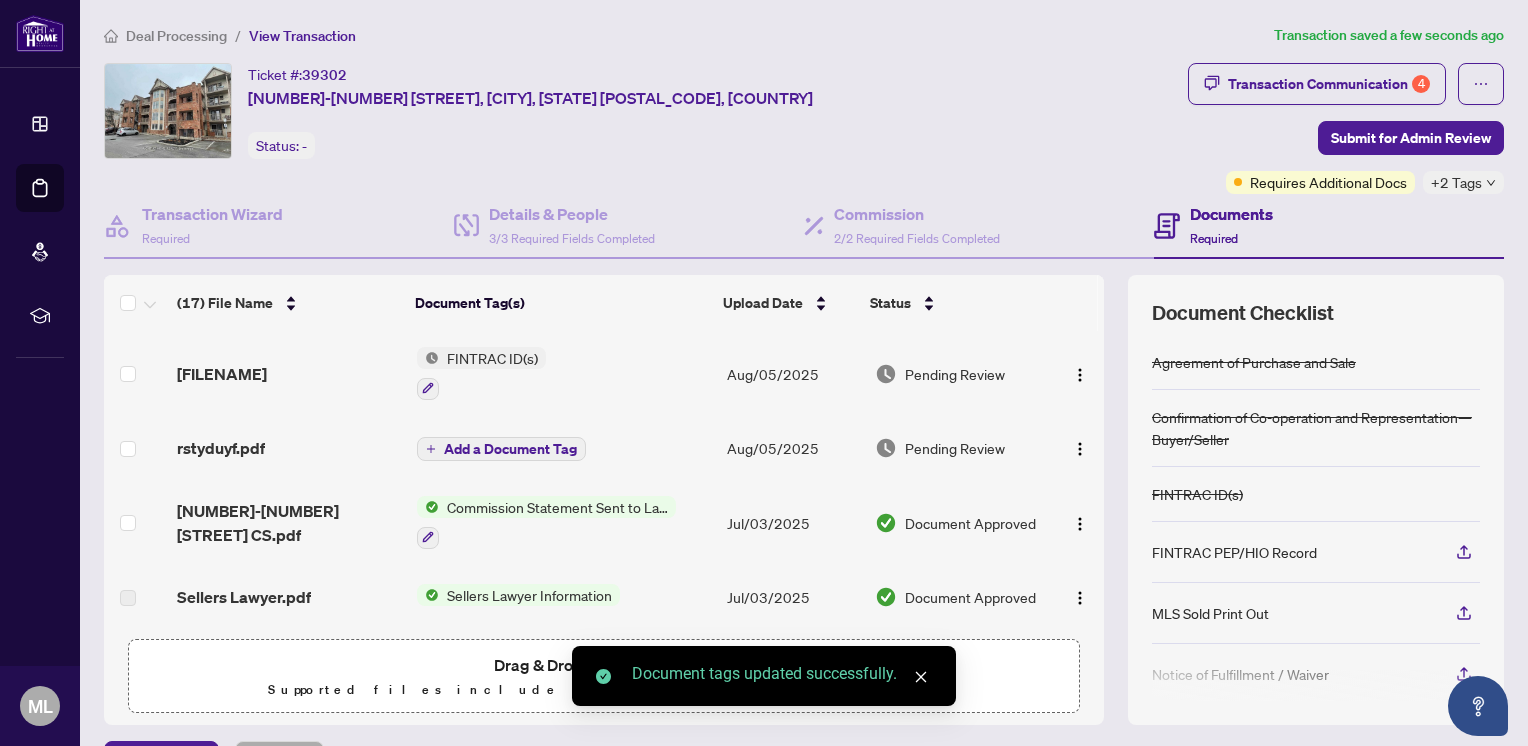 click on "Add a Document Tag" at bounding box center (510, 449) 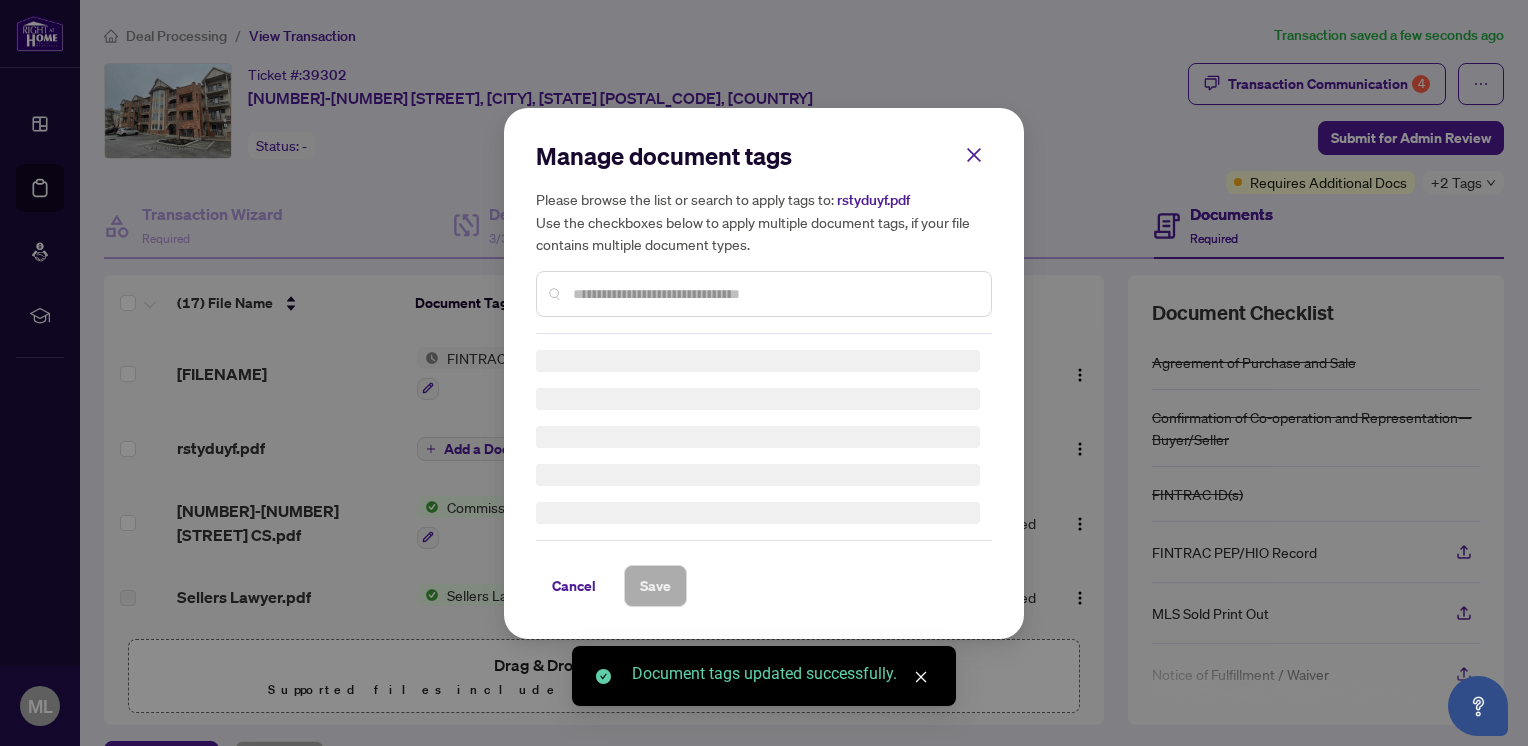 click on "Manage document tags Please browse the list or search to apply tags to:   [FILENAME]   Use the checkboxes below to apply multiple document tags, if your file contains multiple document types.   Cancel Save" at bounding box center (764, 373) 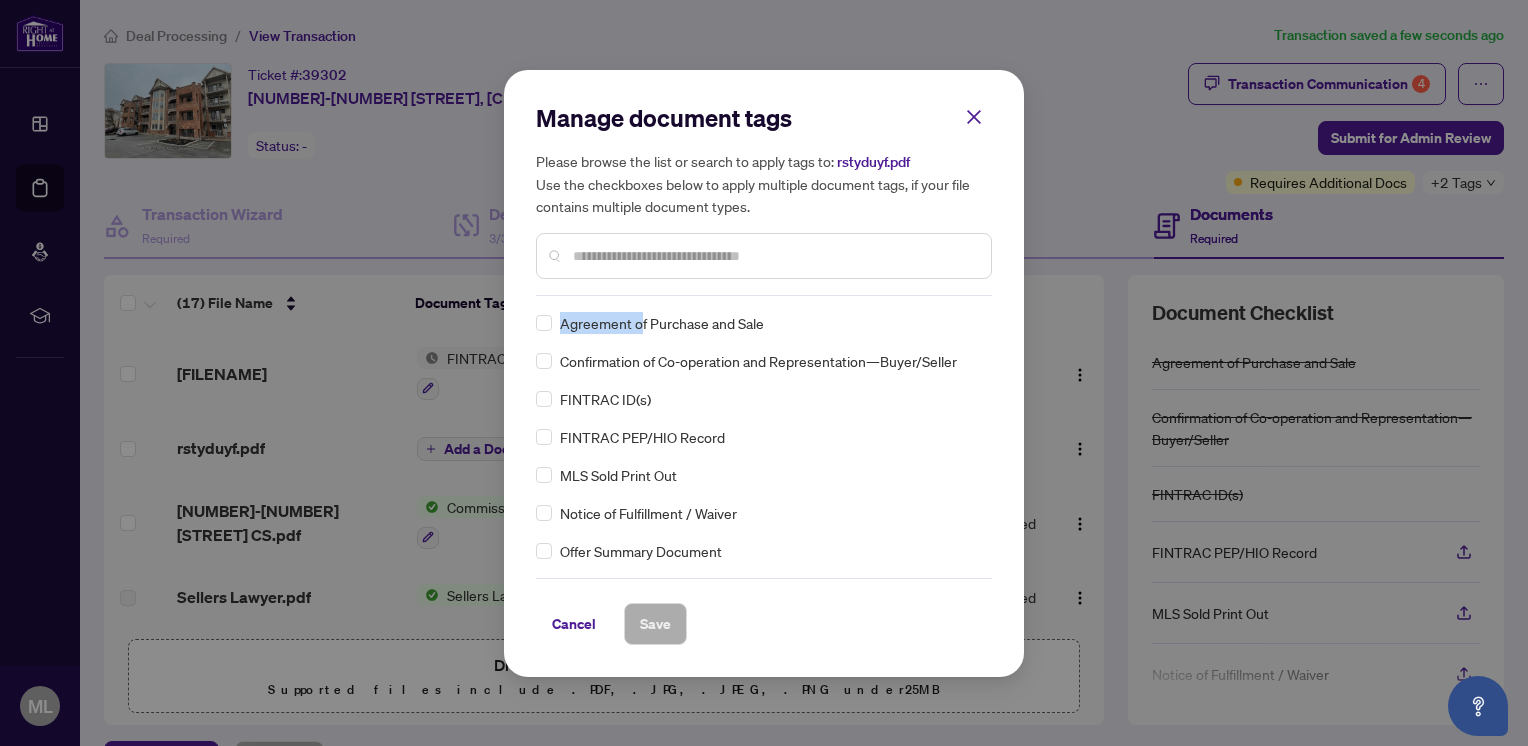 drag, startPoint x: 647, startPoint y: 294, endPoint x: 588, endPoint y: 261, distance: 67.601776 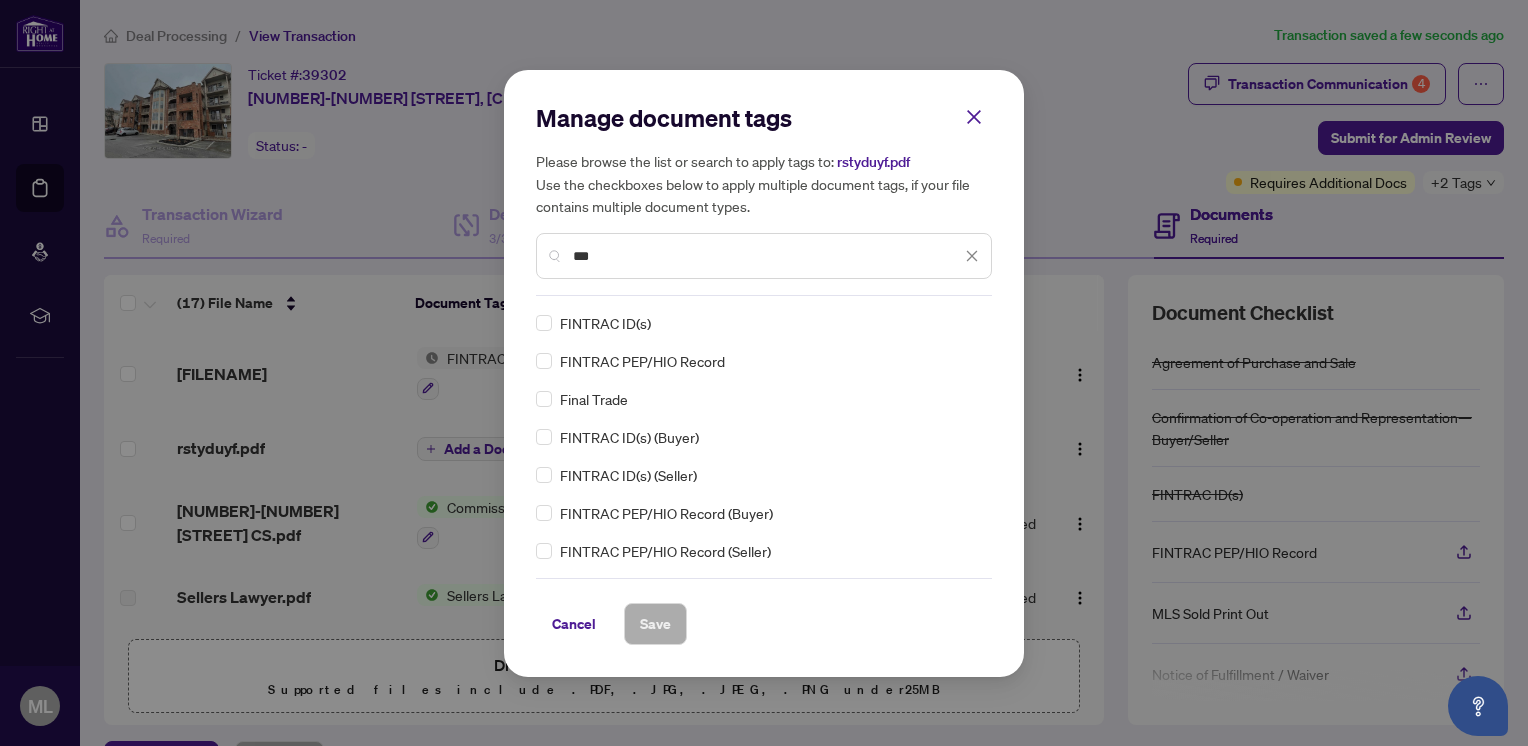 type on "***" 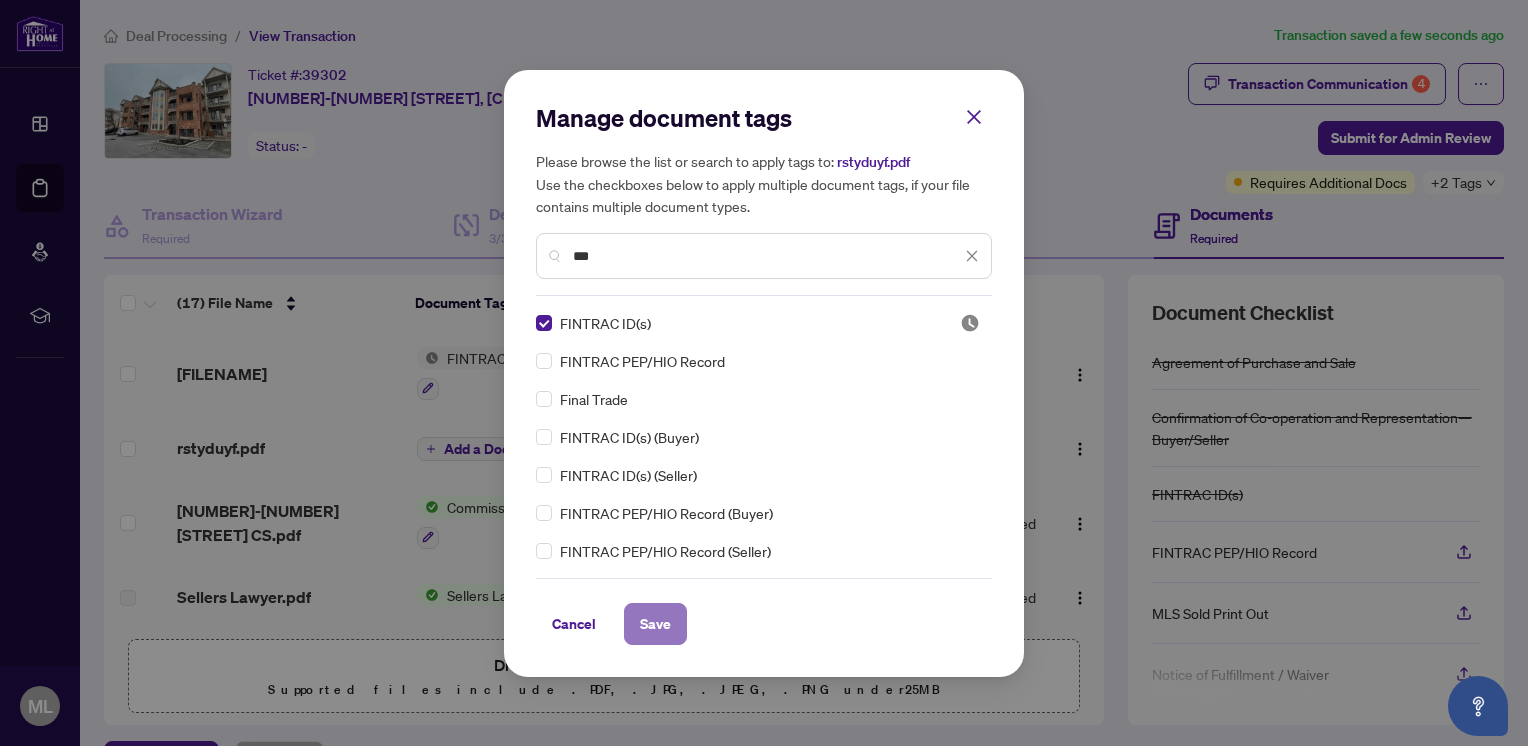 click on "Save" at bounding box center (655, 624) 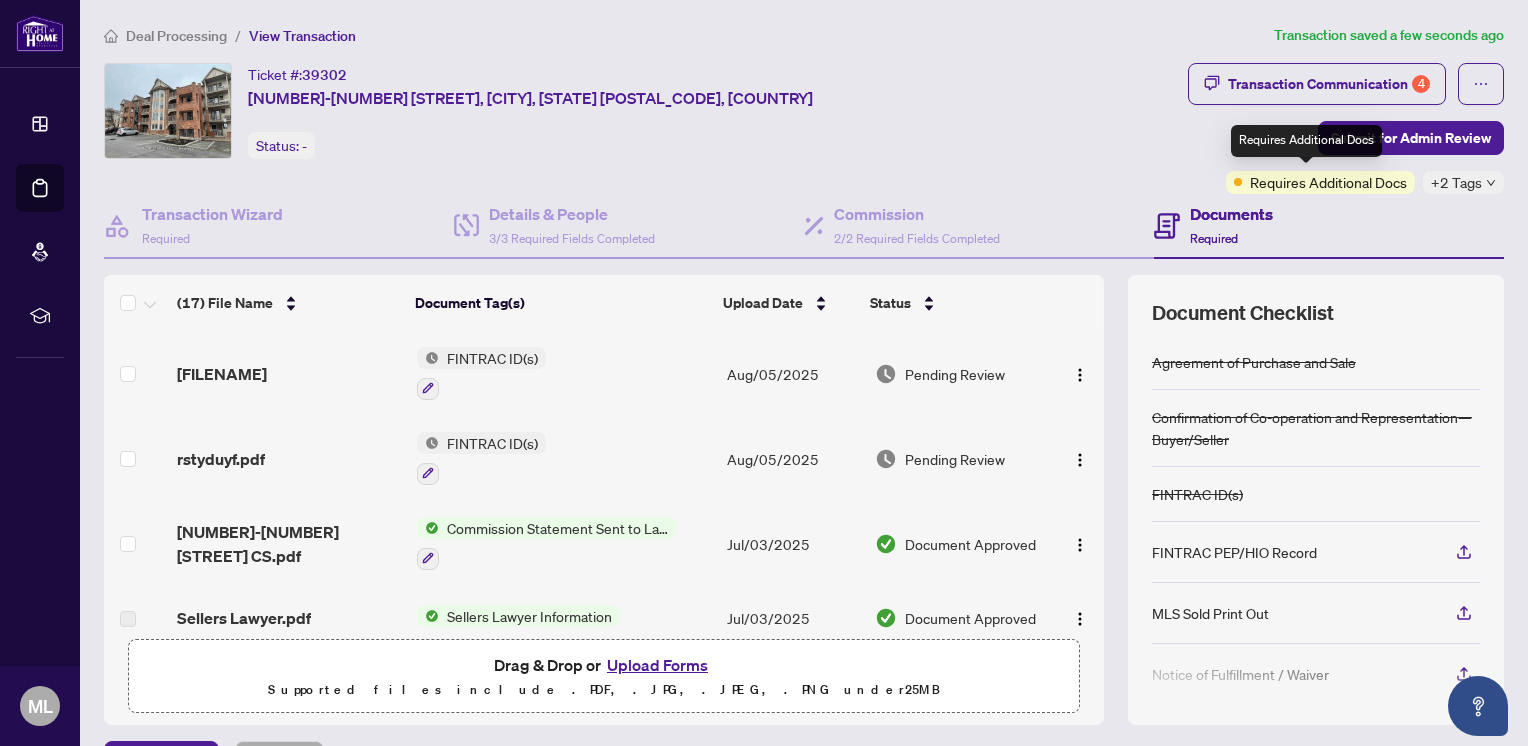 click on "Requires Additional Docs" at bounding box center [1328, 182] 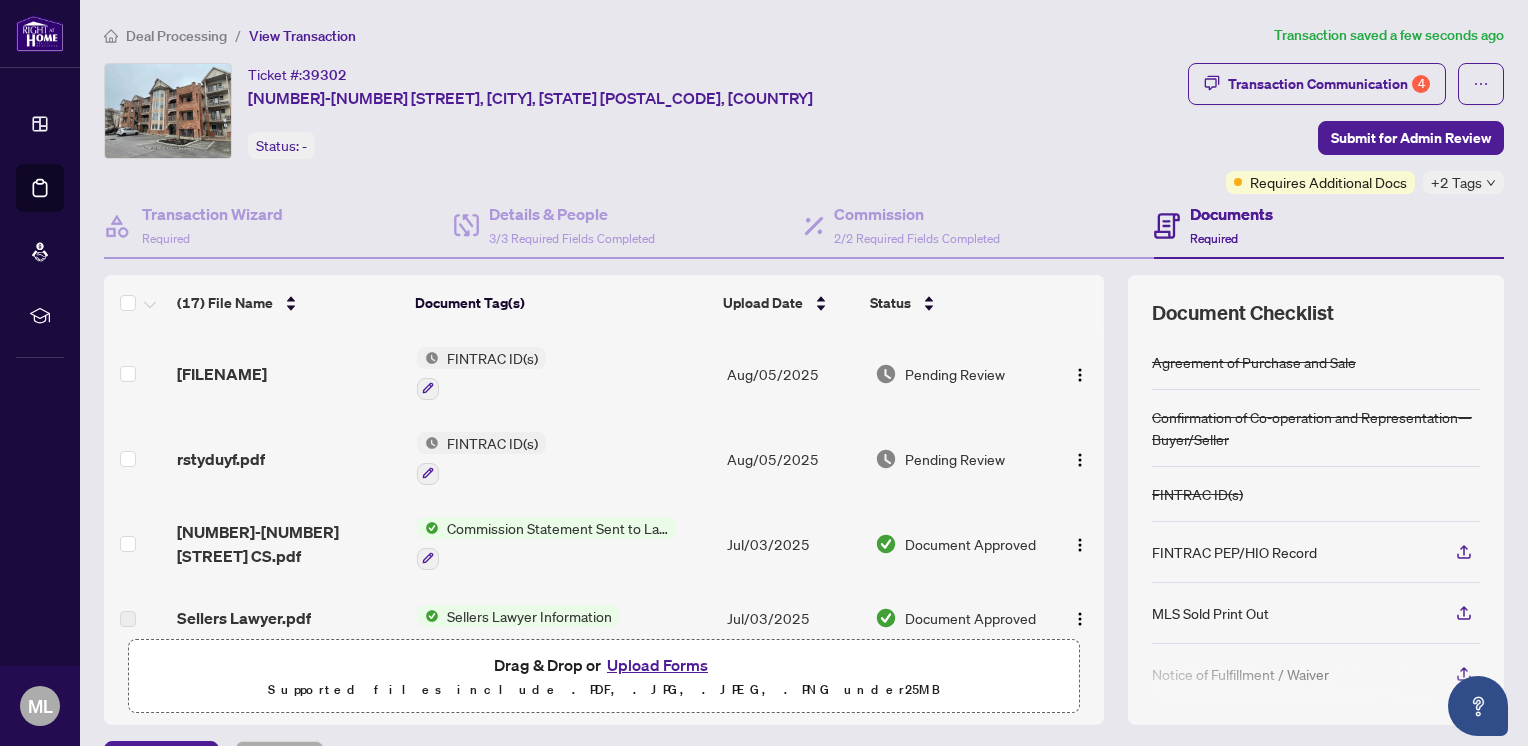 click on "+2 Tags" at bounding box center [1456, 182] 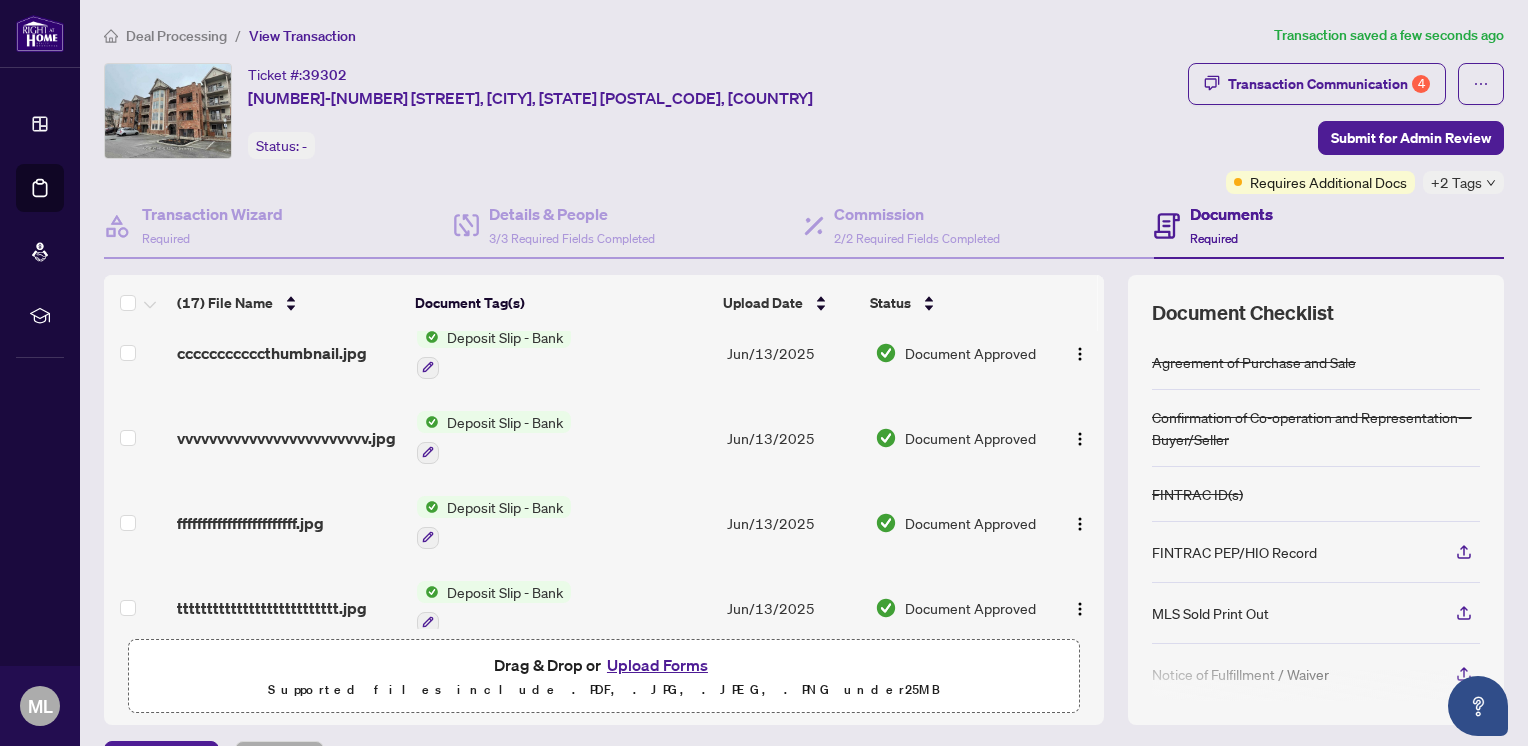 scroll, scrollTop: 1052, scrollLeft: 0, axis: vertical 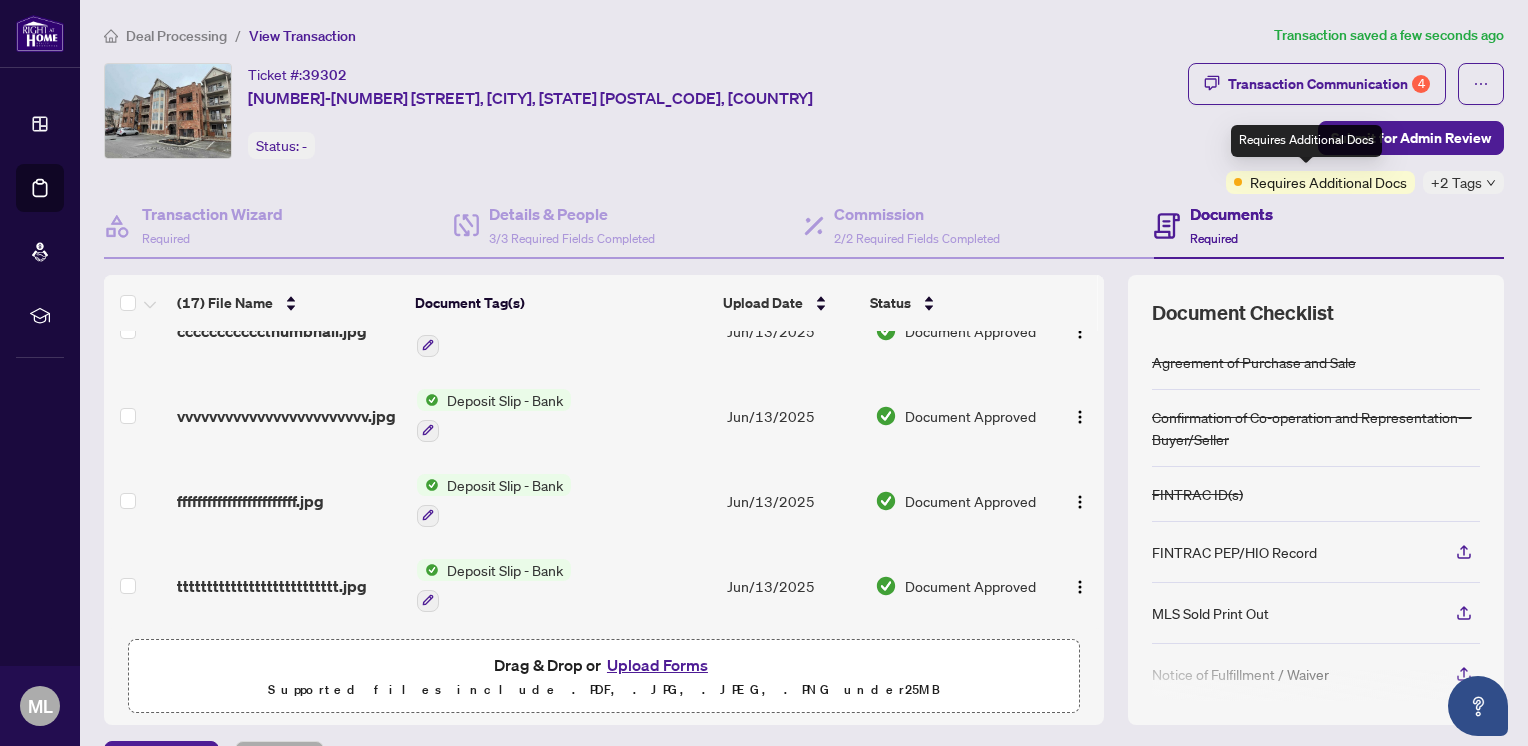 click on "Requires Additional Docs" at bounding box center (1328, 182) 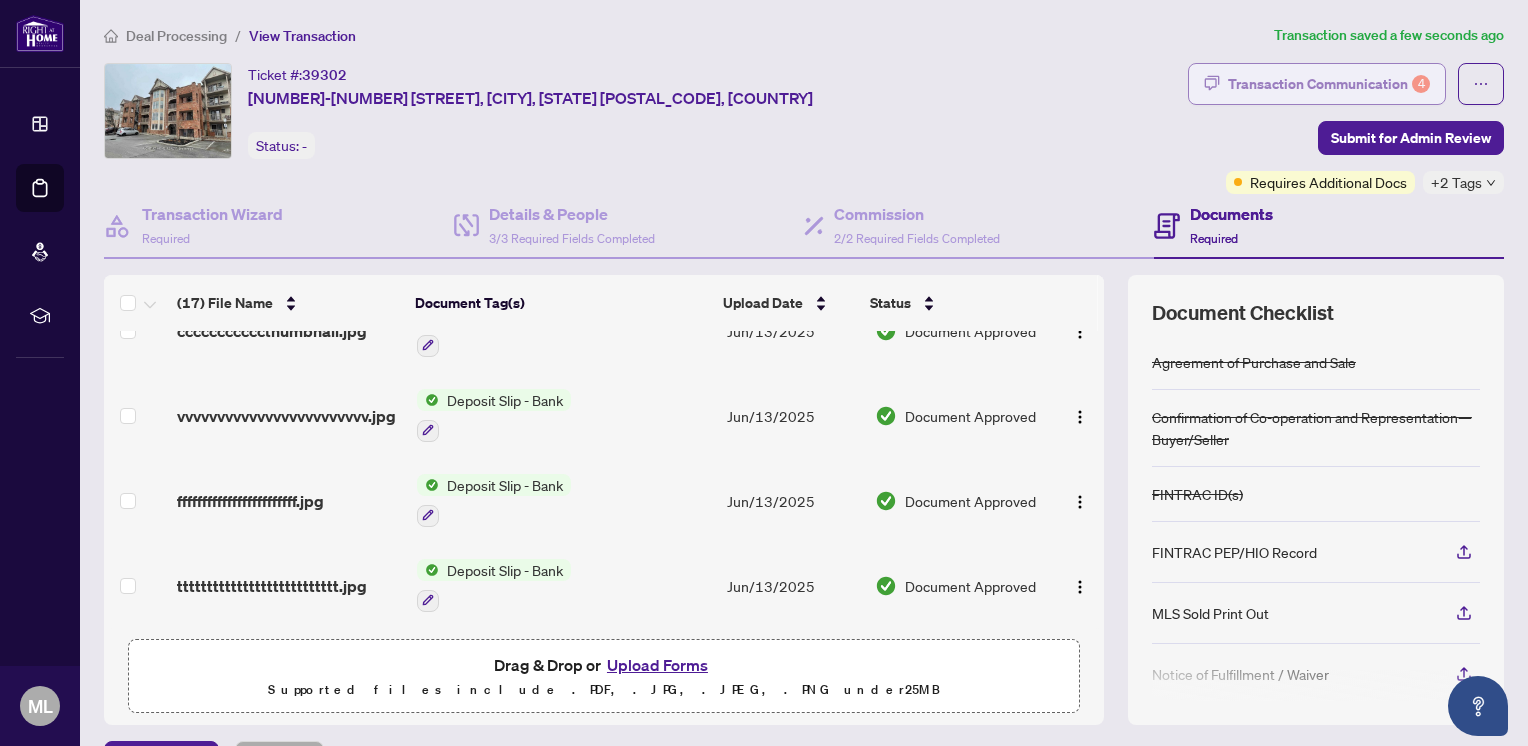 click on "Transaction Communication 4" at bounding box center [1329, 84] 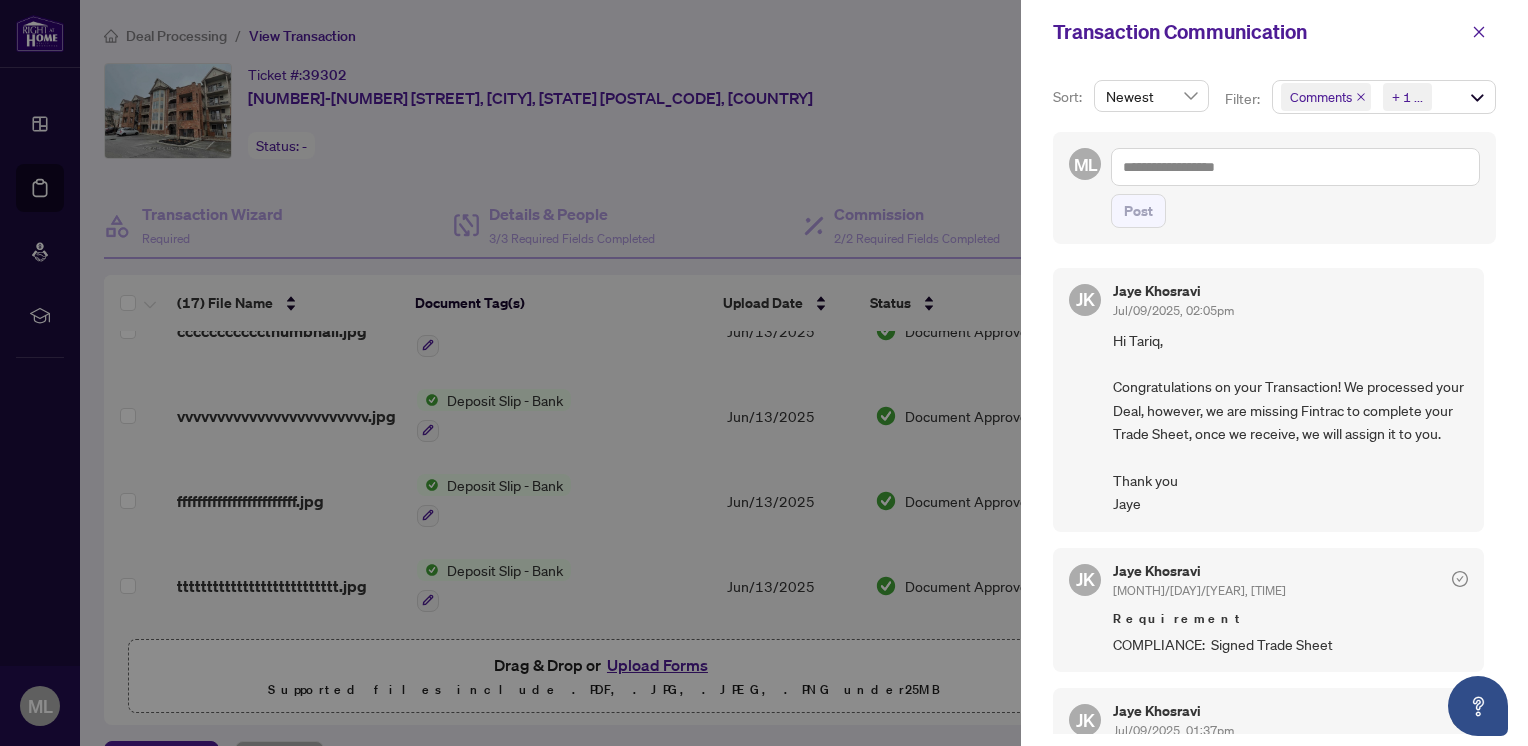 click at bounding box center [764, 373] 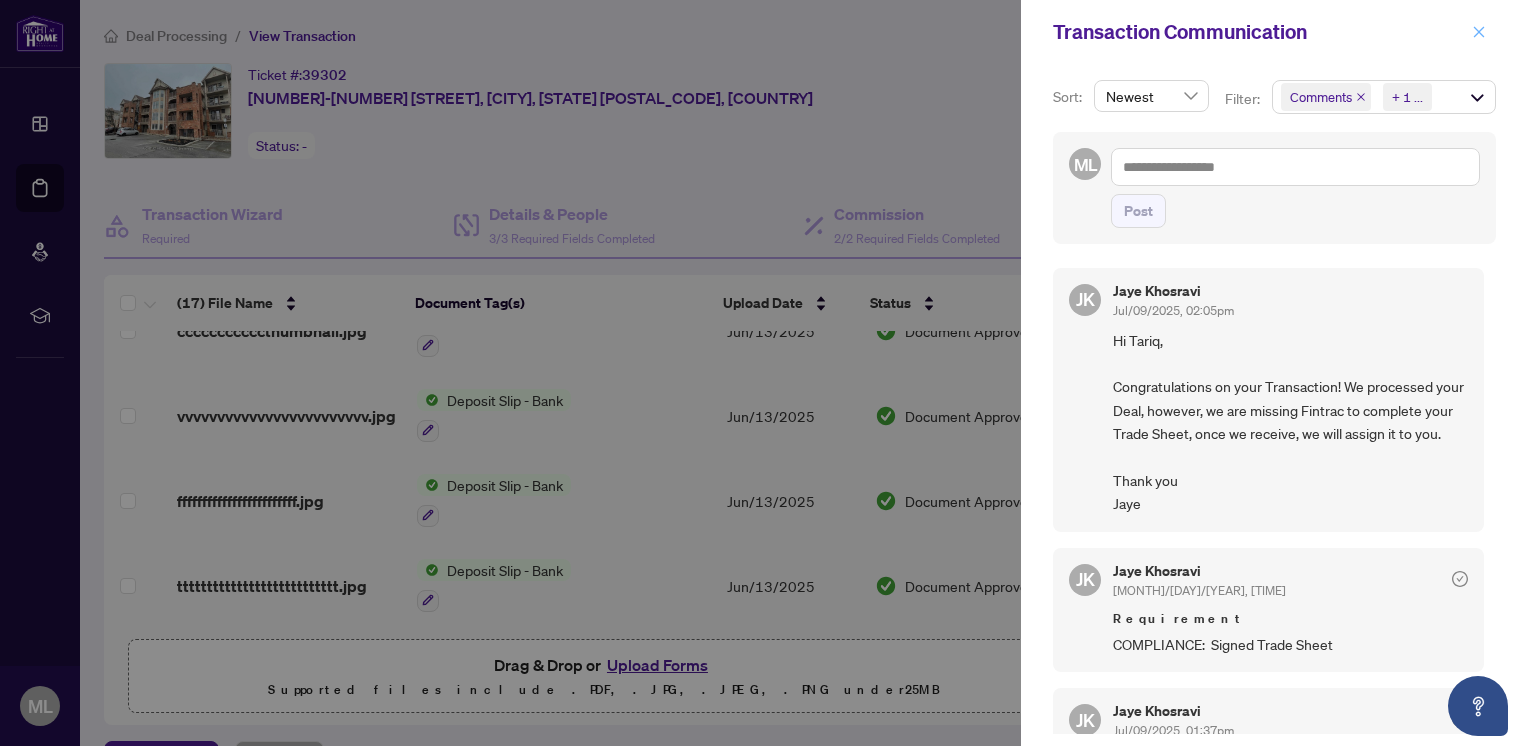 click 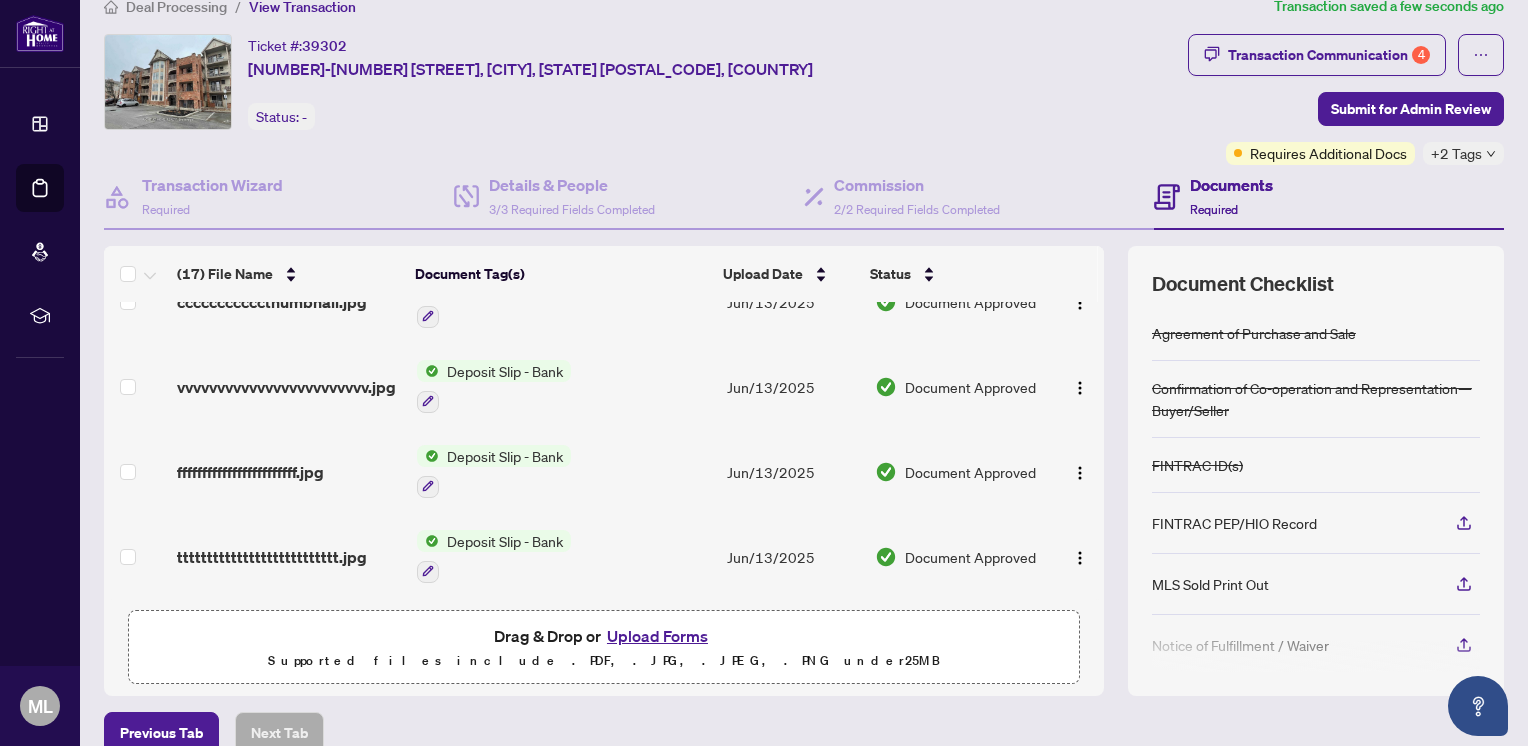 scroll, scrollTop: 0, scrollLeft: 0, axis: both 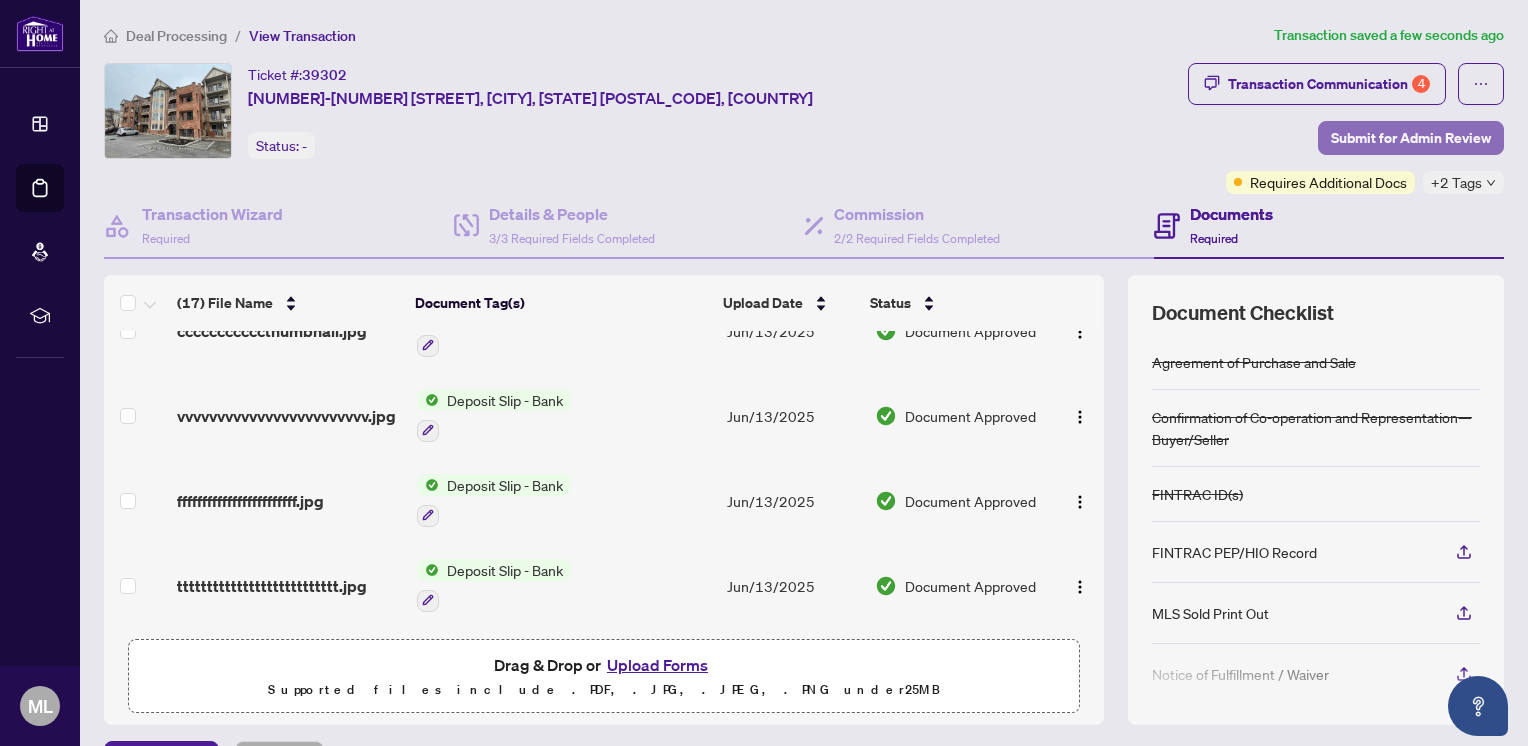 click on "Submit for Admin Review" at bounding box center (1411, 138) 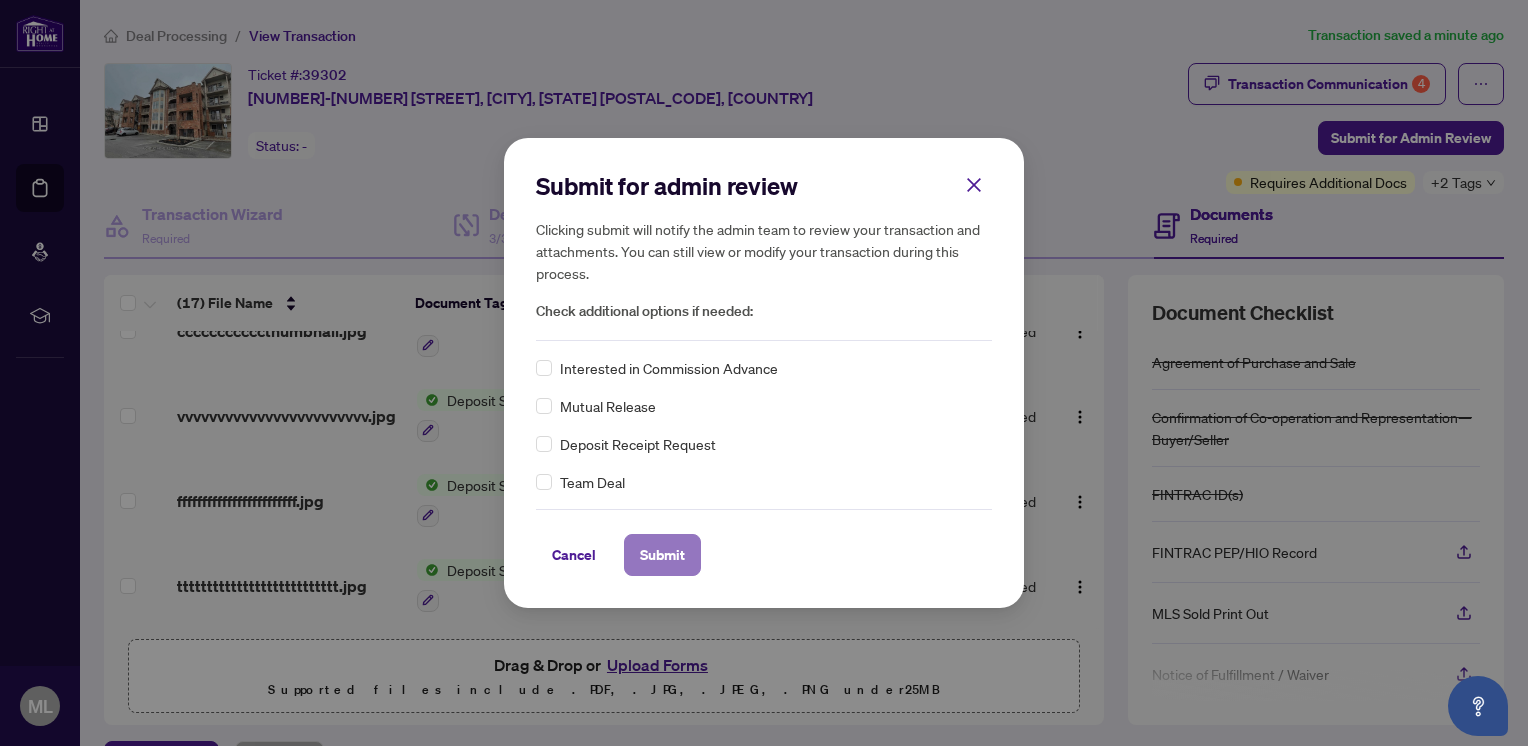 click on "Submit" at bounding box center [662, 555] 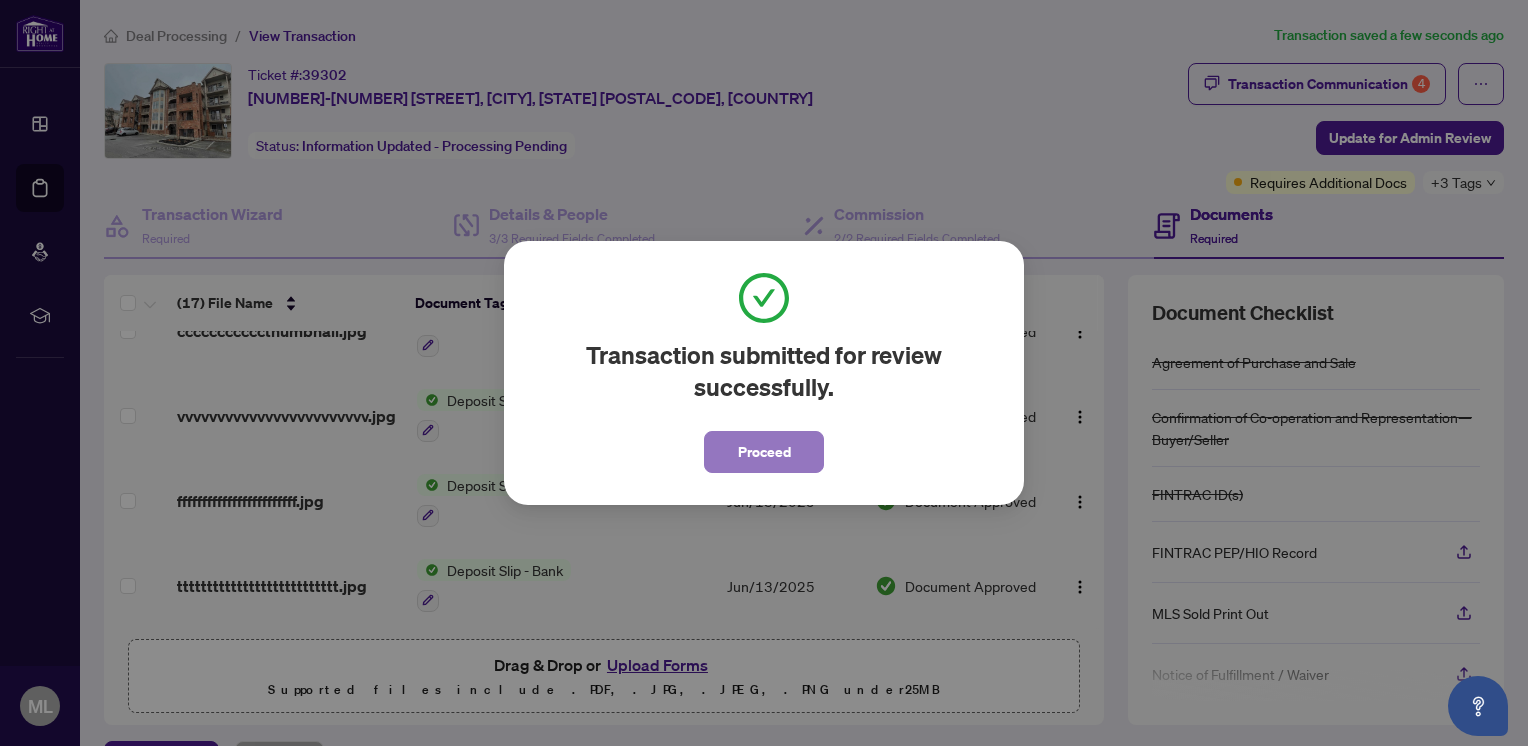 click on "Proceed" at bounding box center (764, 452) 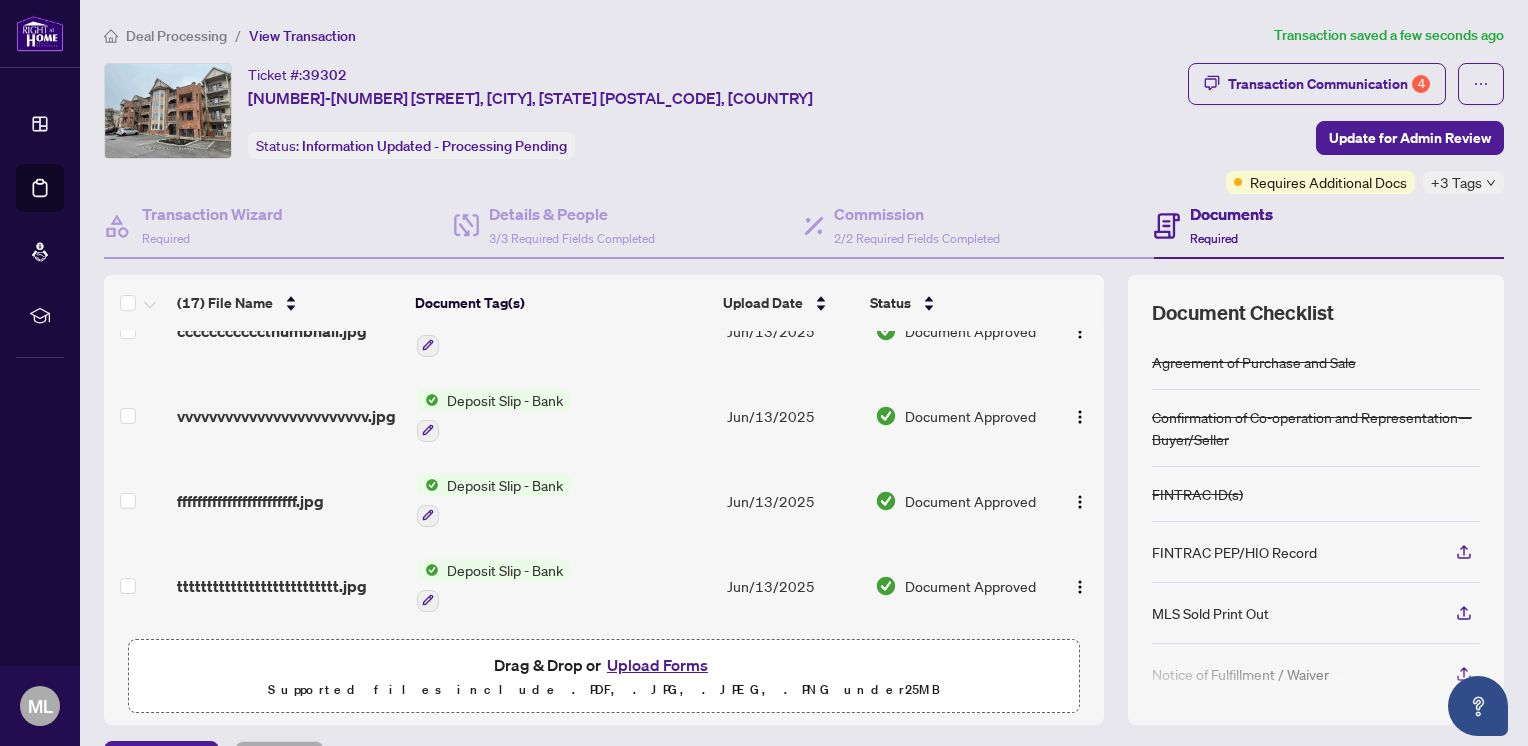 scroll, scrollTop: 0, scrollLeft: 0, axis: both 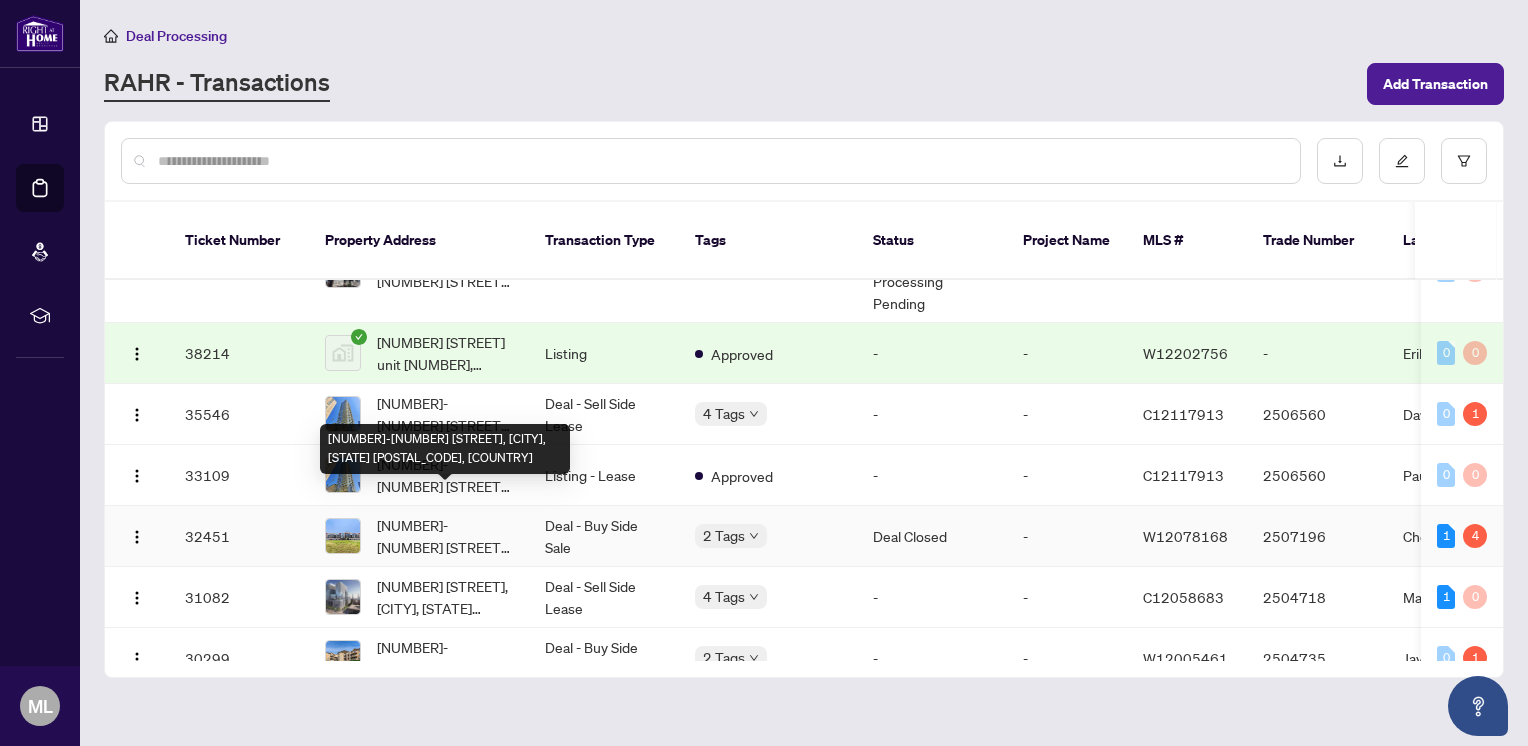 click on "[NUMBER]-[NUMBER] [STREET], [CITY], [STATE] [POSTAL_CODE], [COUNTRY]" at bounding box center [445, 536] 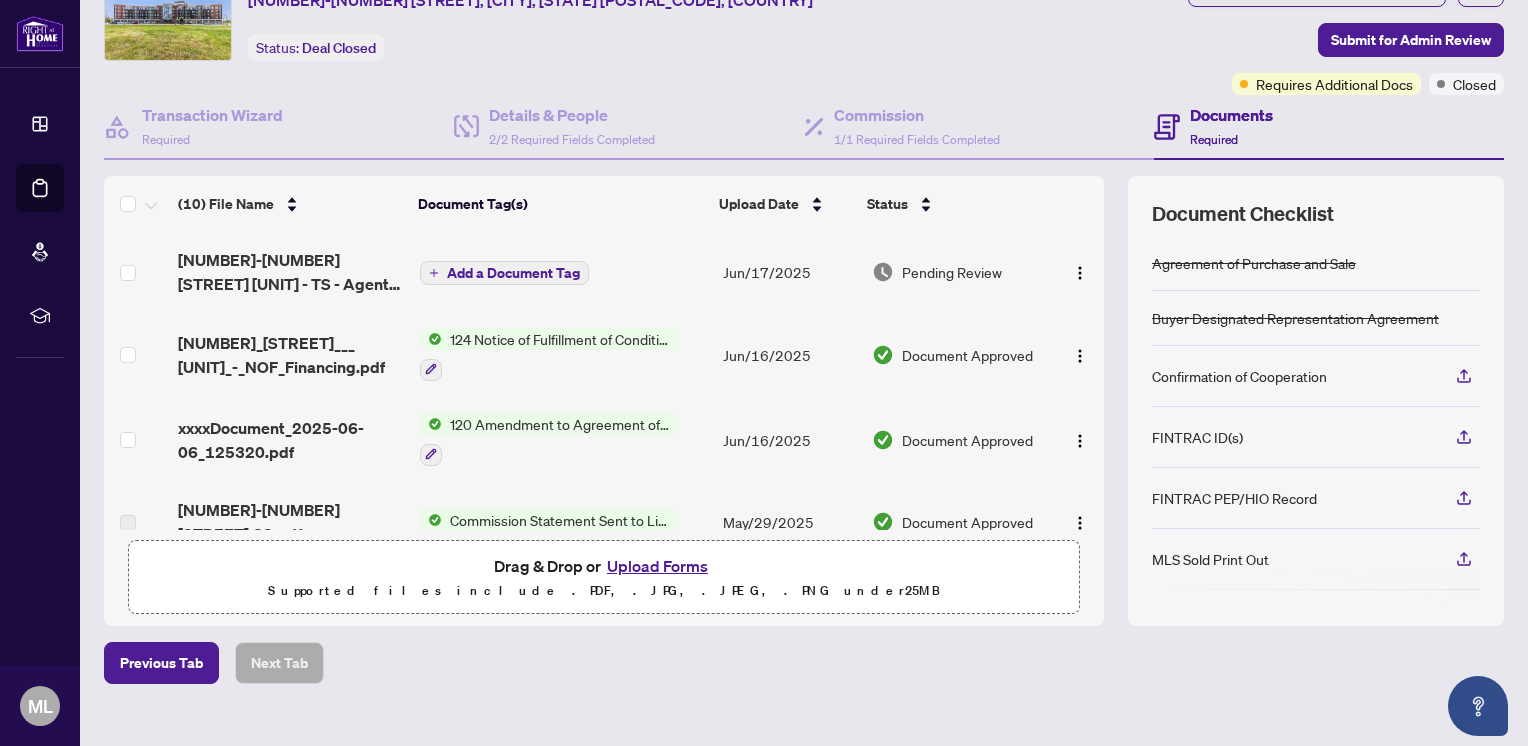 scroll, scrollTop: 126, scrollLeft: 0, axis: vertical 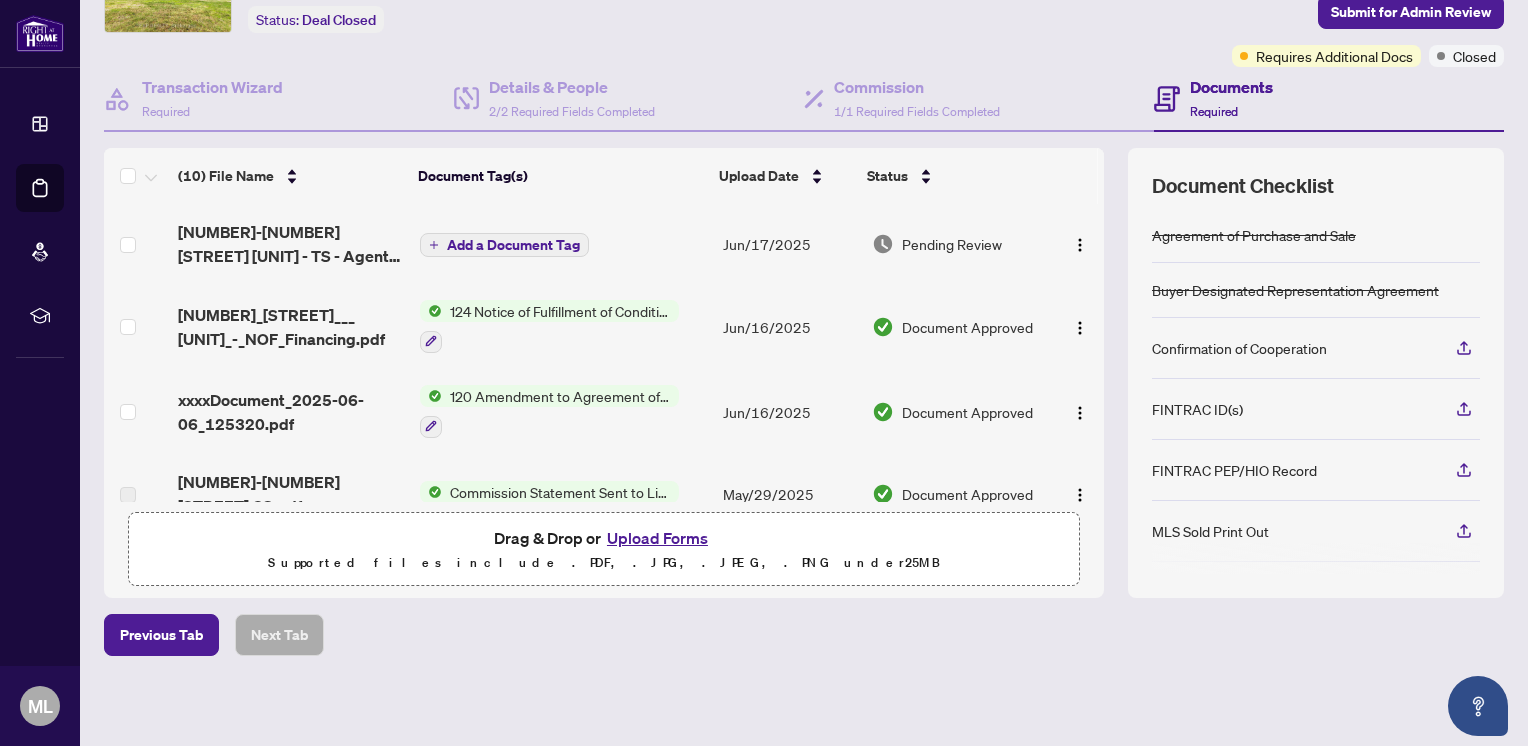 drag, startPoint x: 1088, startPoint y: 237, endPoint x: 1091, endPoint y: 278, distance: 41.109608 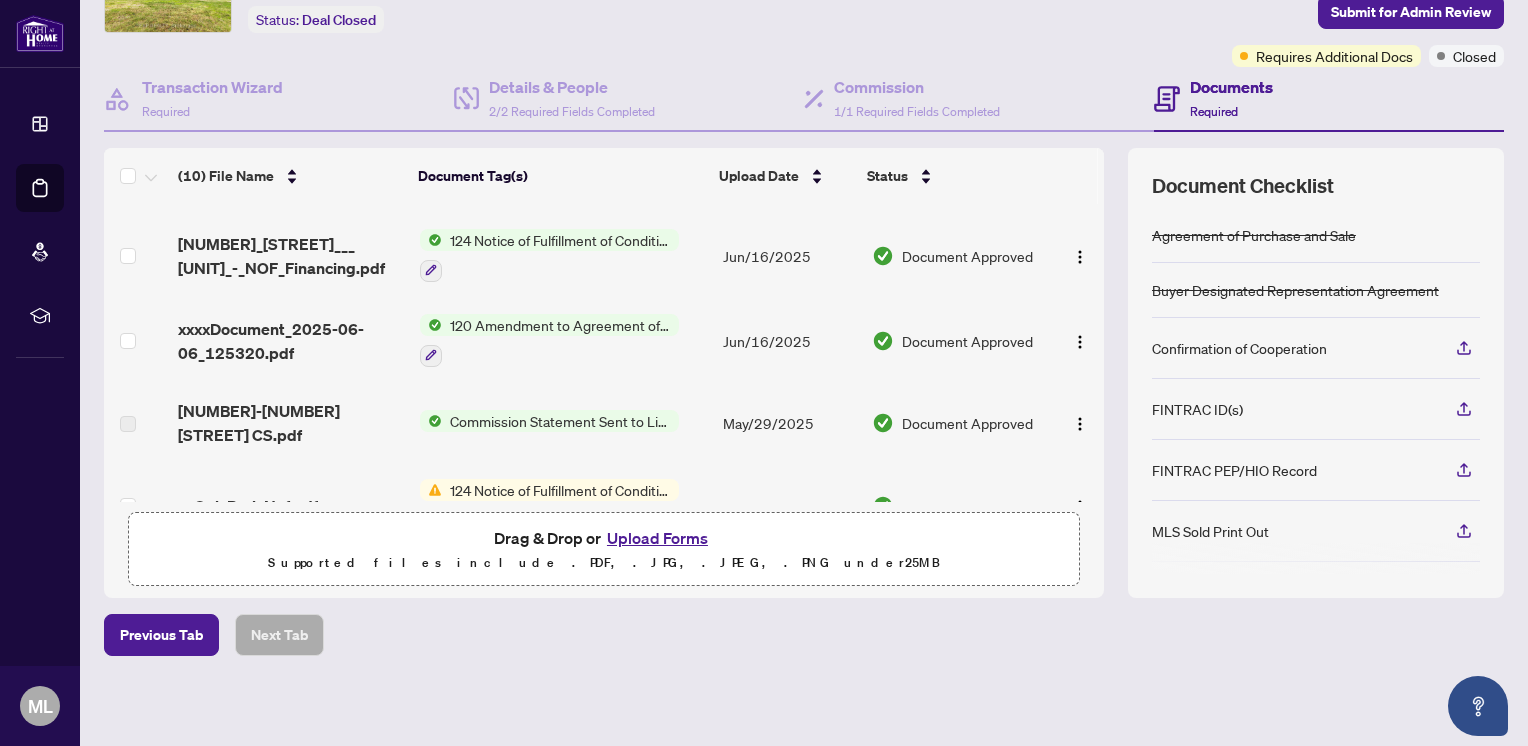 scroll, scrollTop: 0, scrollLeft: 0, axis: both 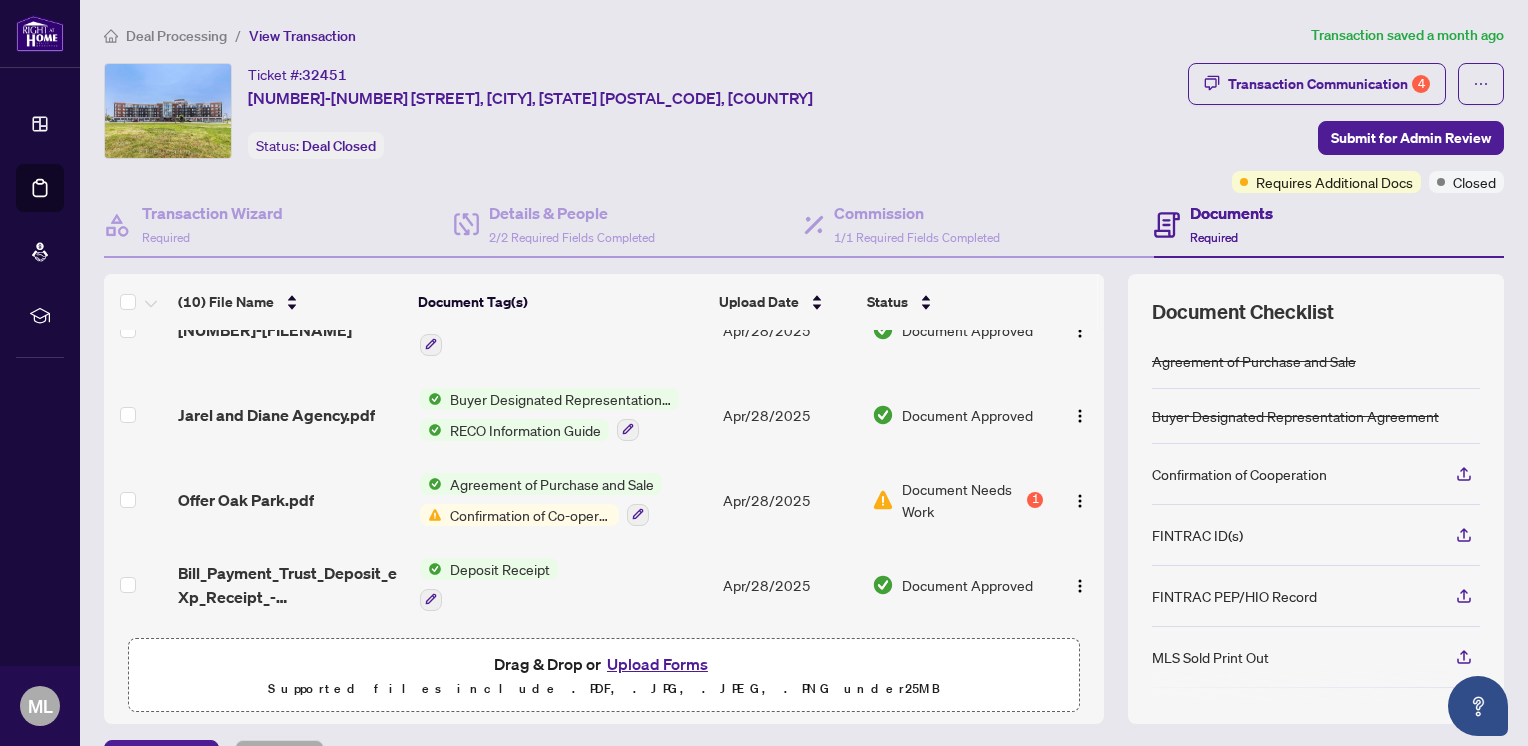 click on "Upload Forms" at bounding box center (657, 664) 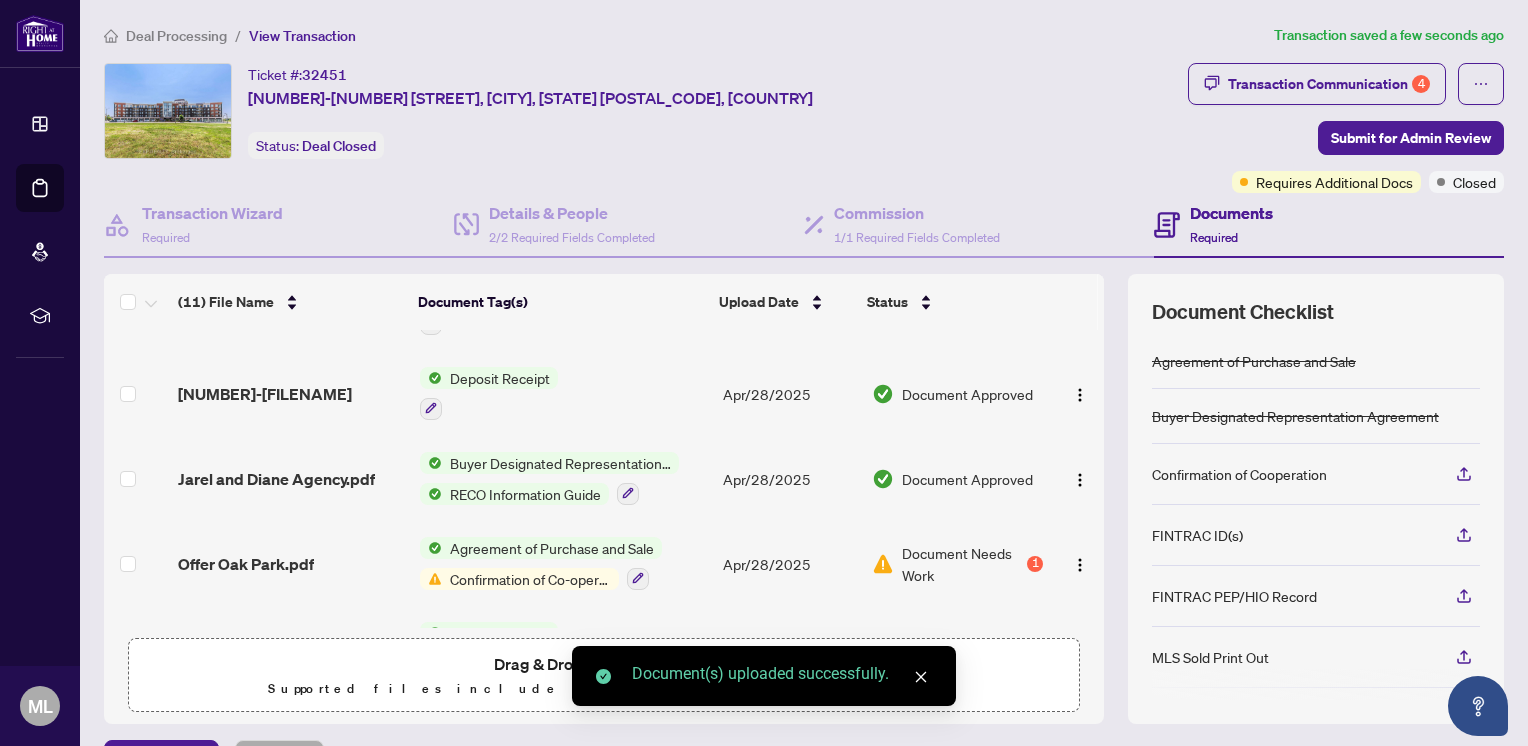 scroll, scrollTop: 607, scrollLeft: 0, axis: vertical 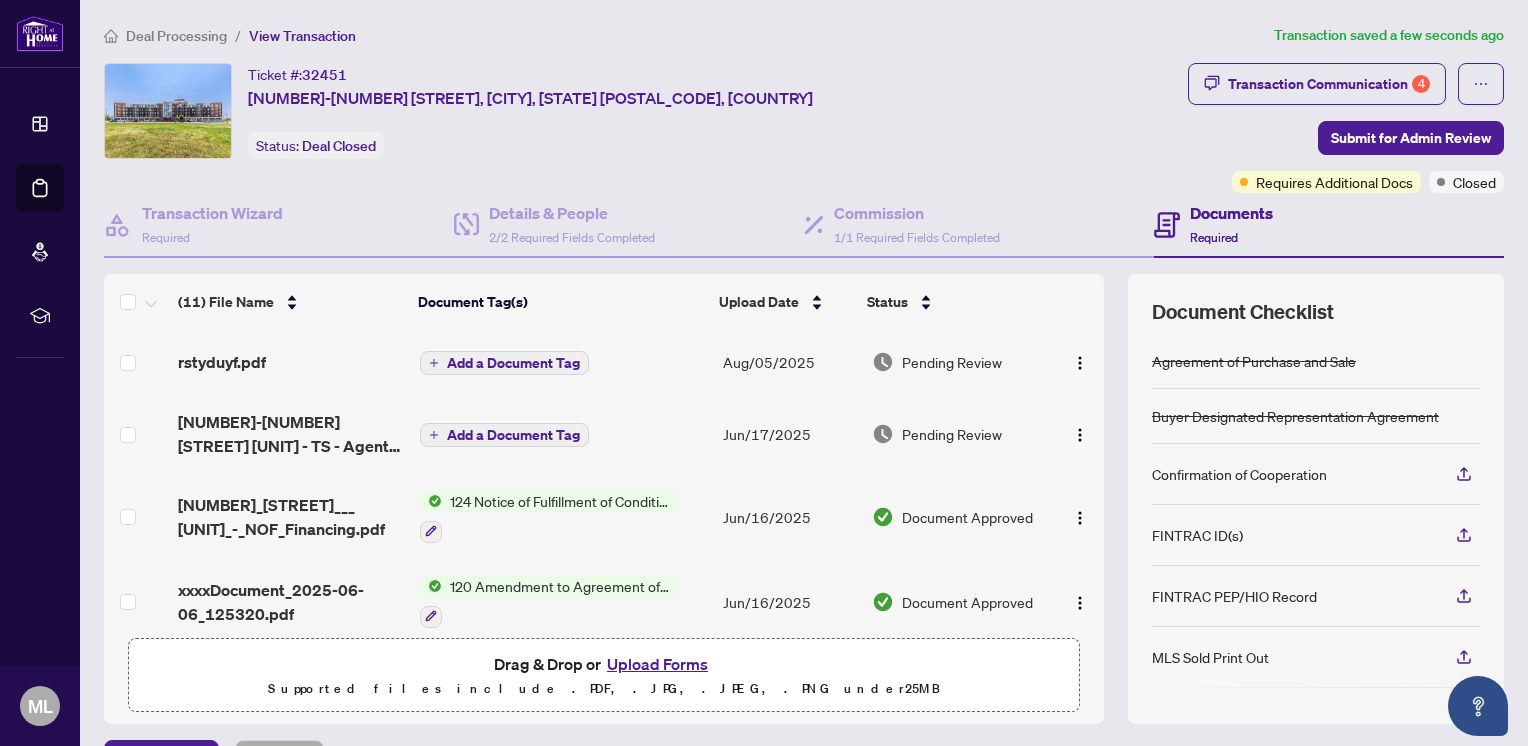click on "Add a Document Tag" at bounding box center [504, 363] 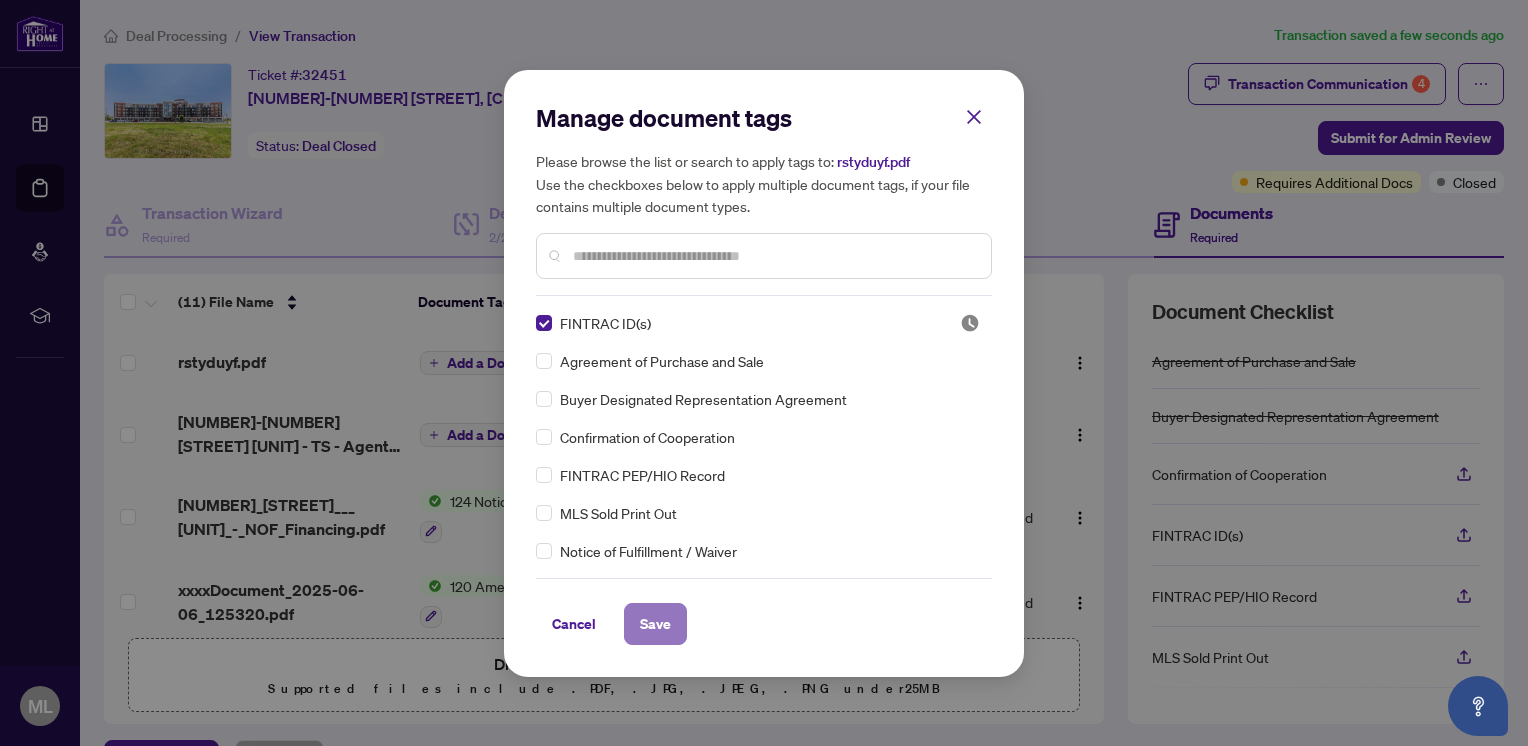 click on "Save" at bounding box center [655, 624] 